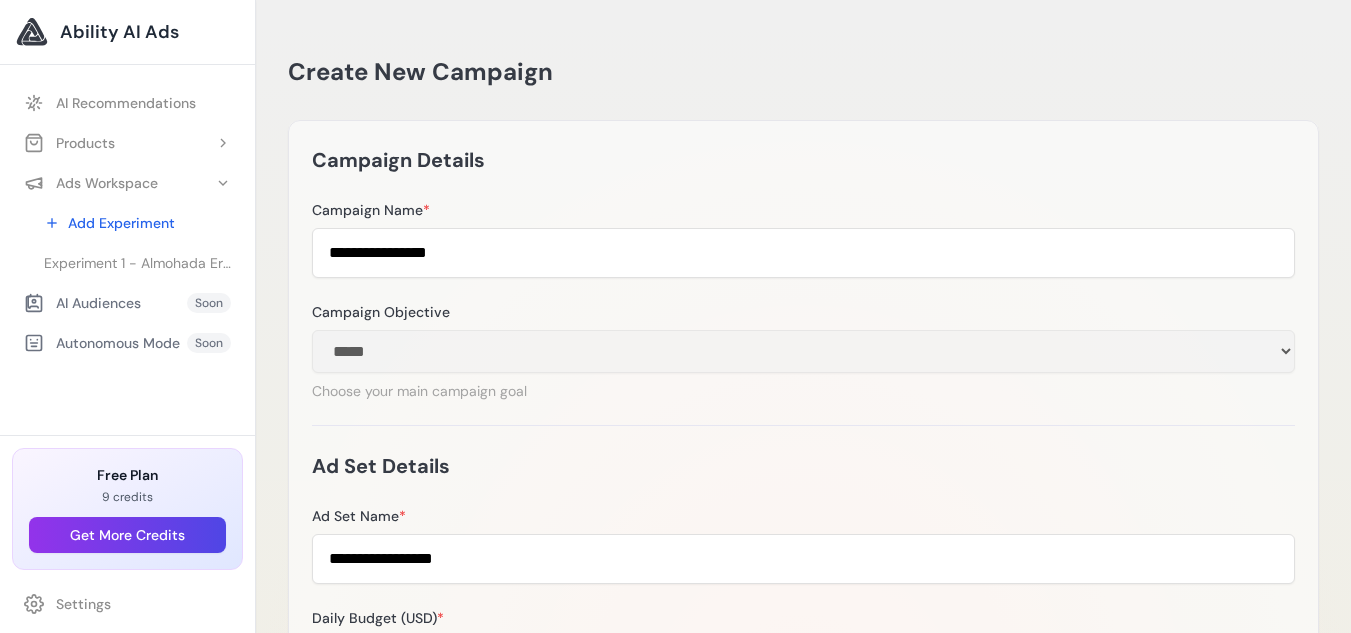 drag, startPoint x: 0, startPoint y: 0, endPoint x: 119, endPoint y: 34, distance: 123.76187 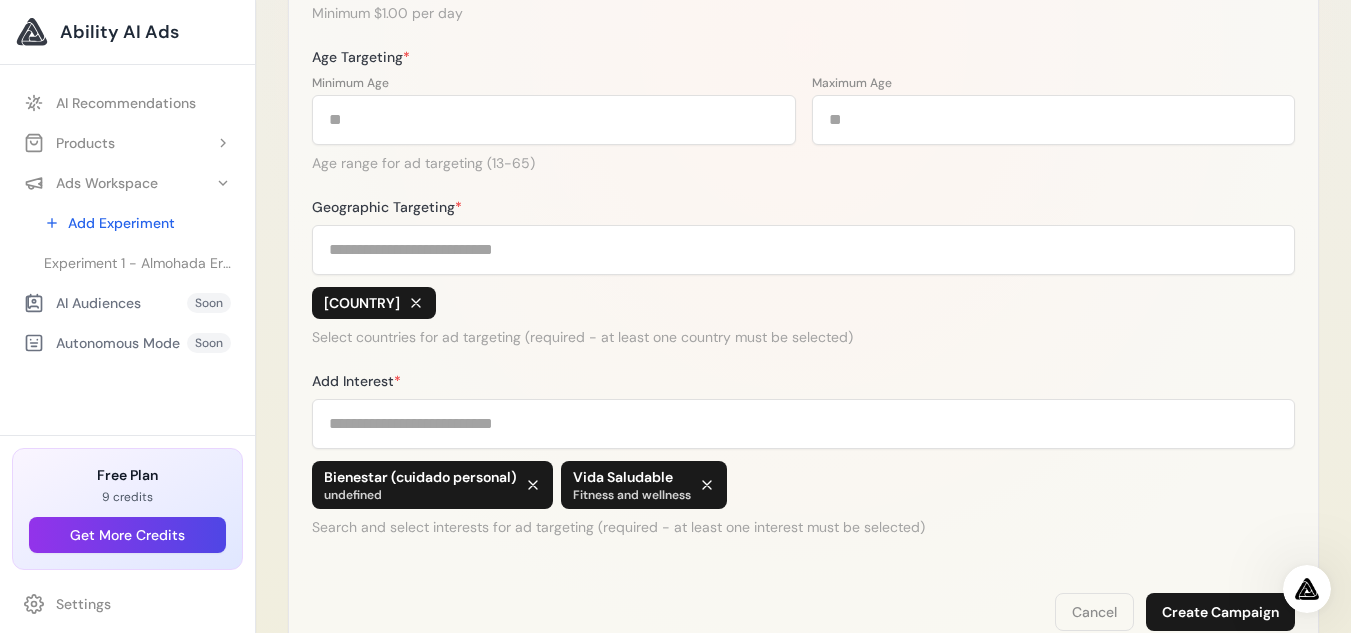 scroll, scrollTop: 697, scrollLeft: 0, axis: vertical 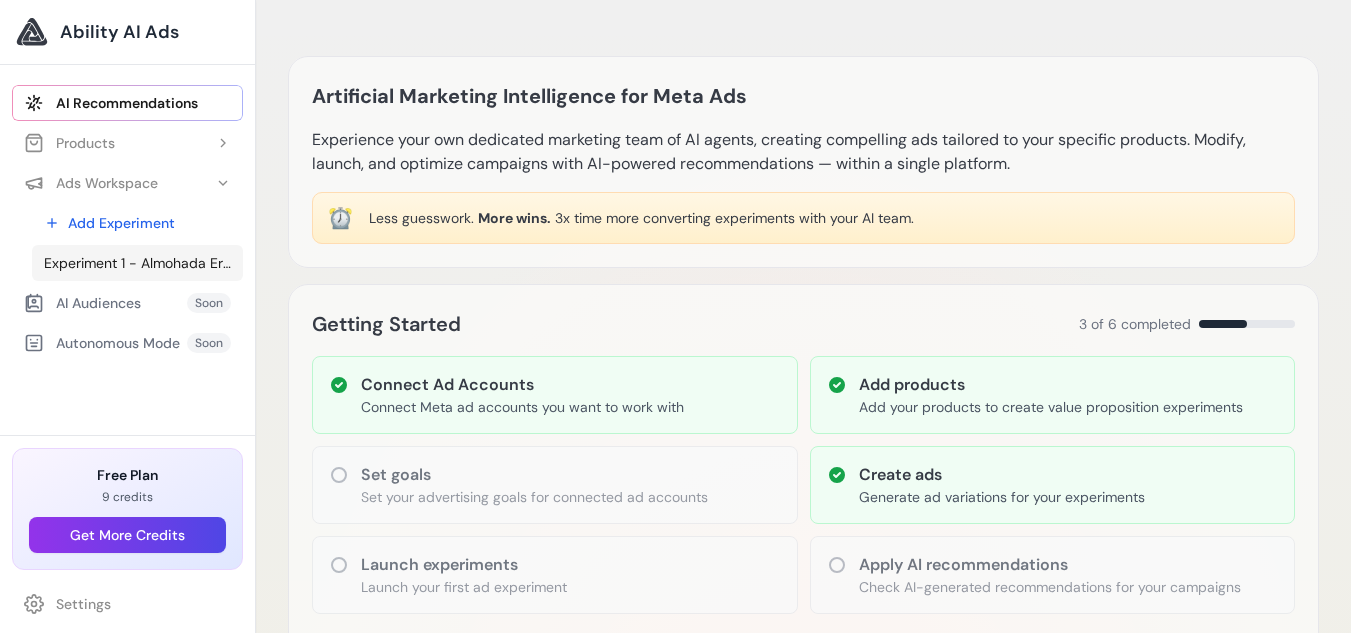 click on "Experiment 1 - Almohada Ergonómica Viscoelástica CerviFoam
– Velorya" at bounding box center [137, 263] 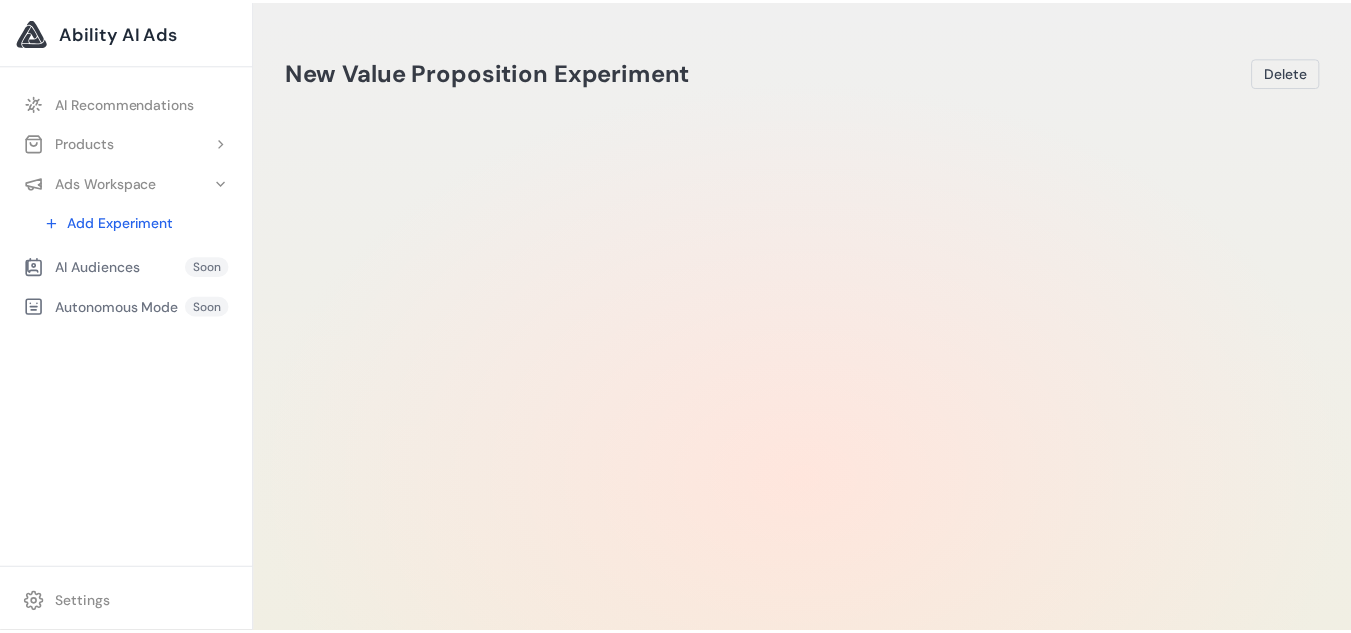 scroll, scrollTop: 0, scrollLeft: 0, axis: both 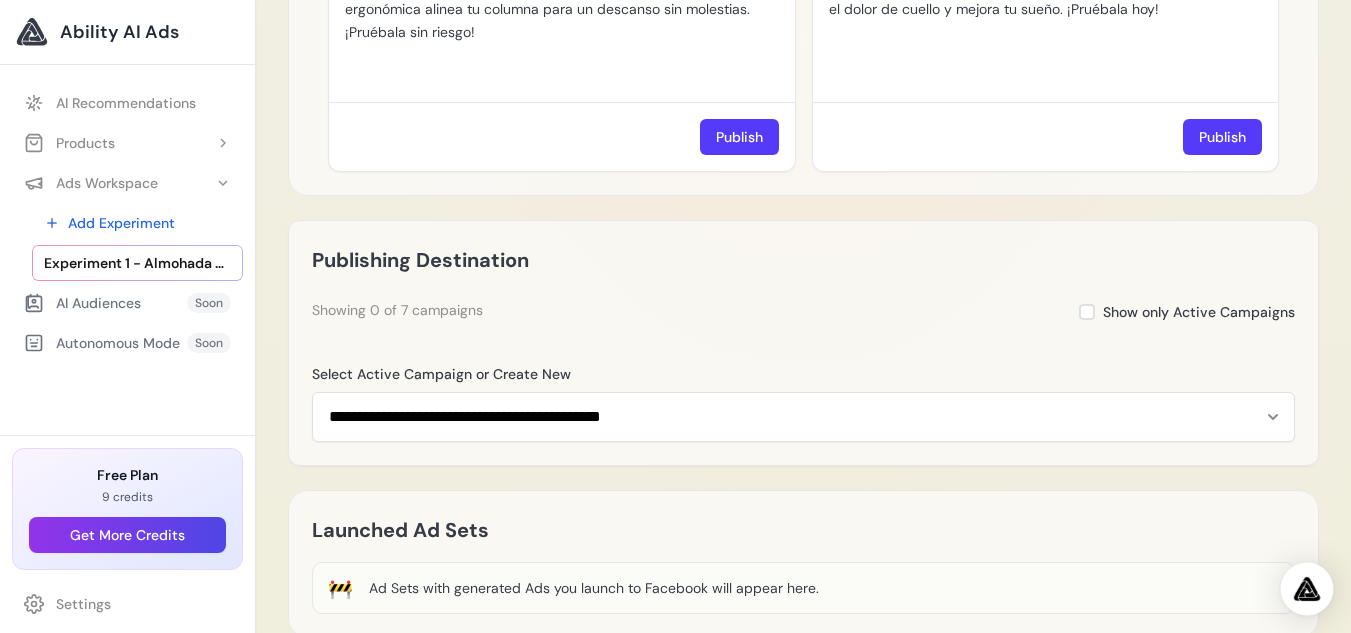 click at bounding box center (1307, 589) 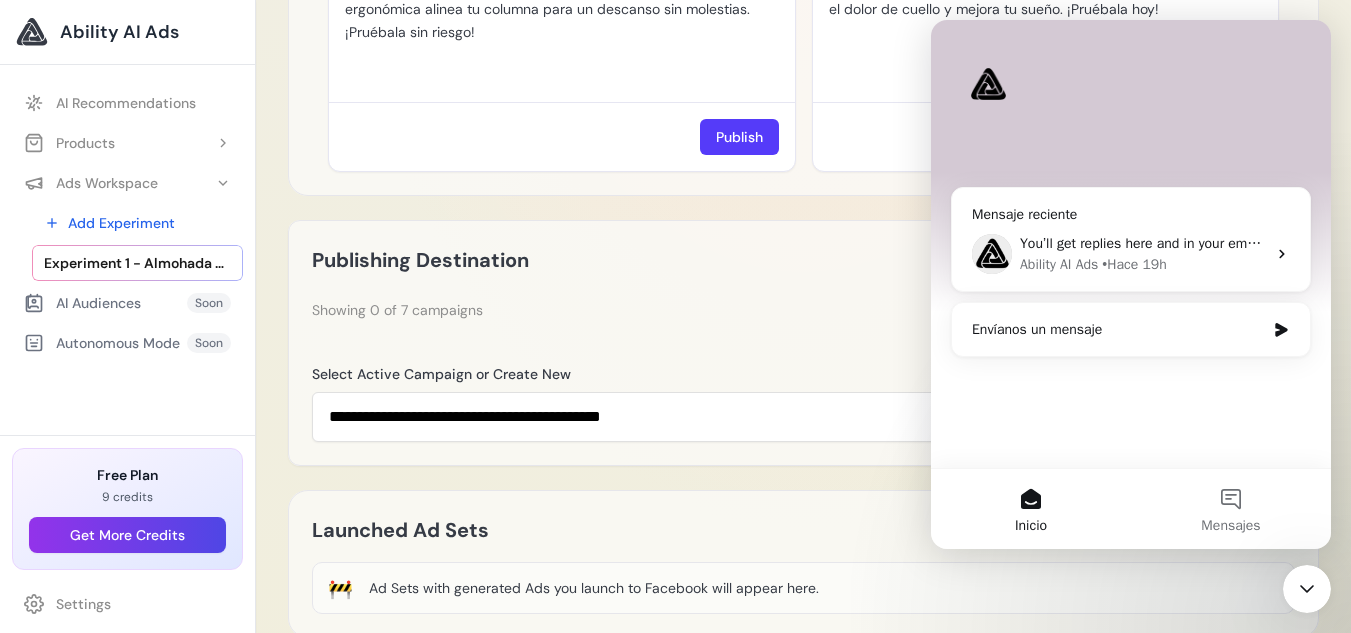 scroll, scrollTop: 0, scrollLeft: 0, axis: both 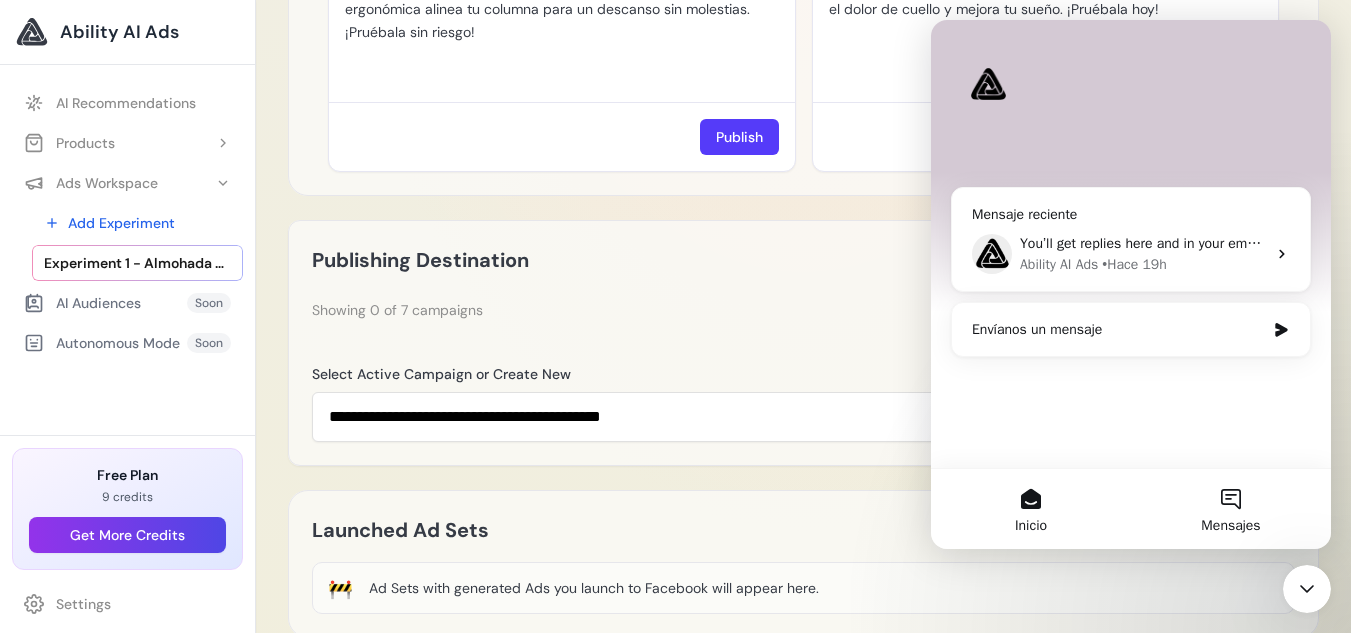click on "Mensajes" at bounding box center [1231, 509] 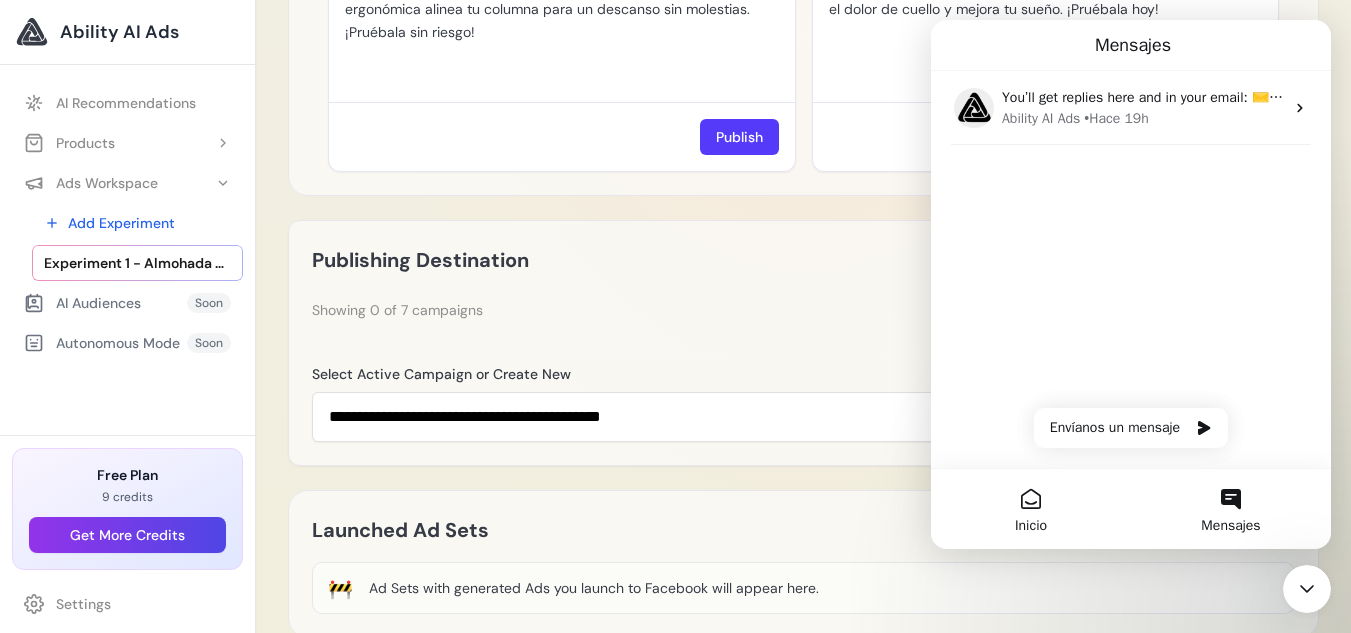 click on "Inicio" at bounding box center (1031, 509) 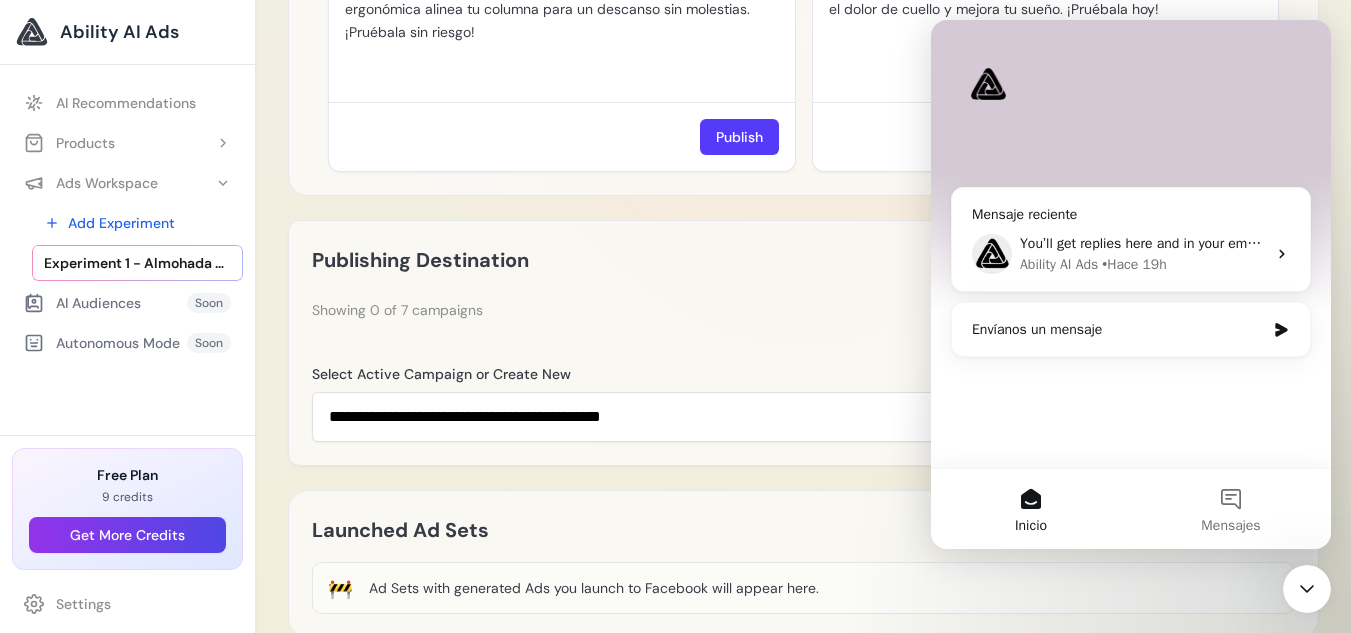 click on "**********" at bounding box center [803, 343] 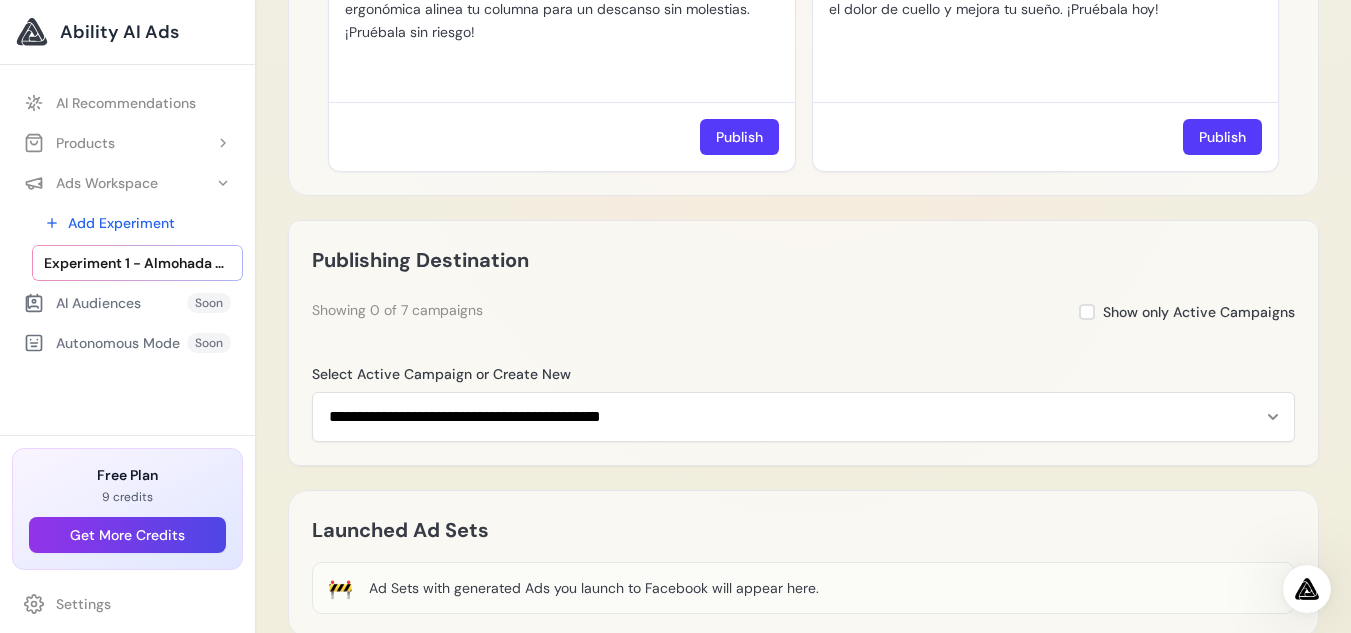 scroll, scrollTop: 0, scrollLeft: 0, axis: both 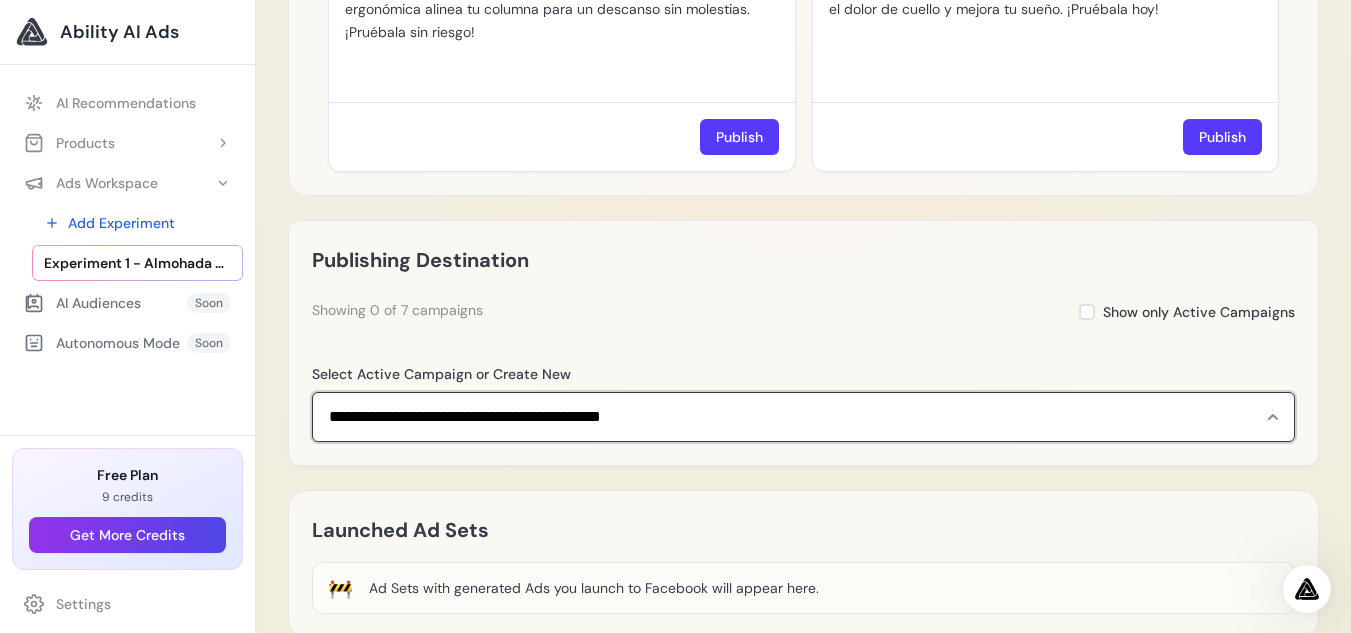 click on "**********" at bounding box center [803, 417] 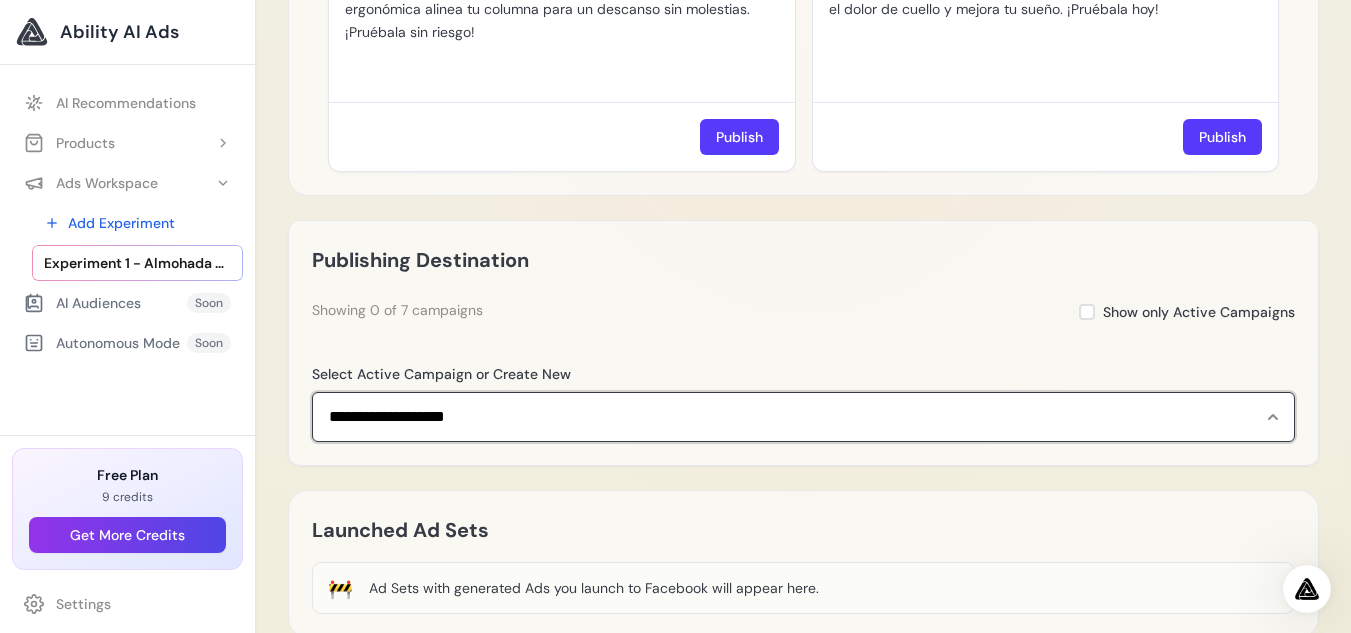 click on "**********" at bounding box center [803, 417] 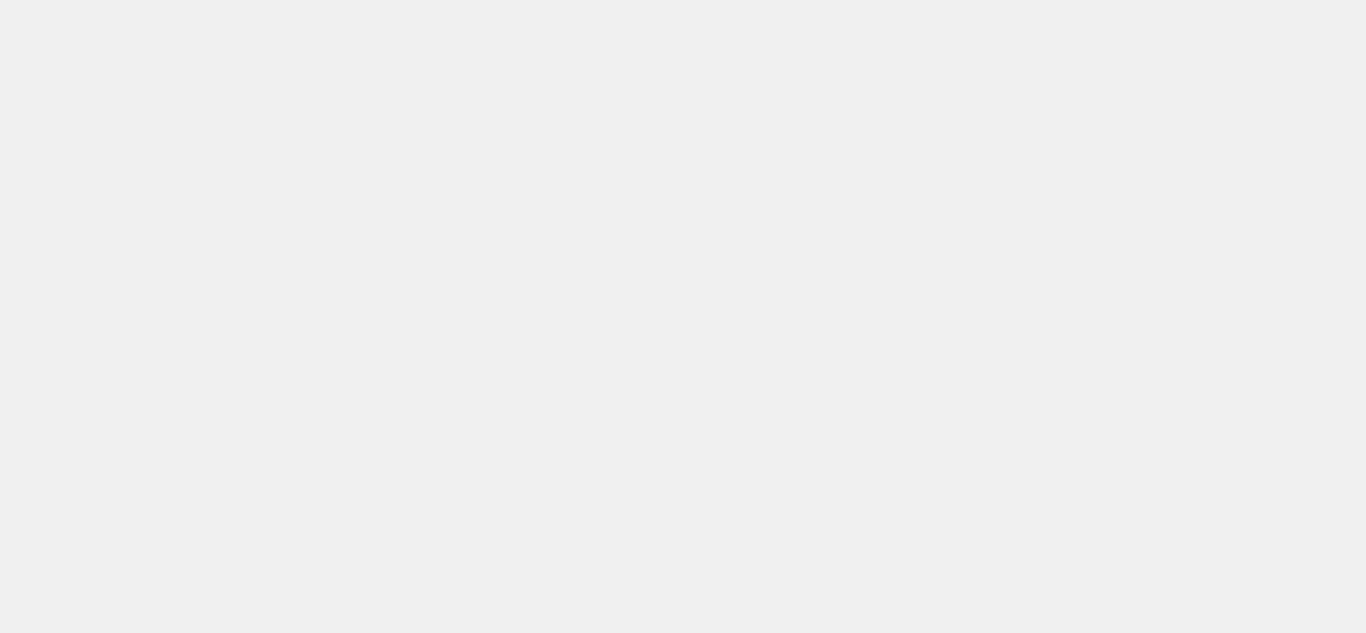 scroll, scrollTop: 0, scrollLeft: 0, axis: both 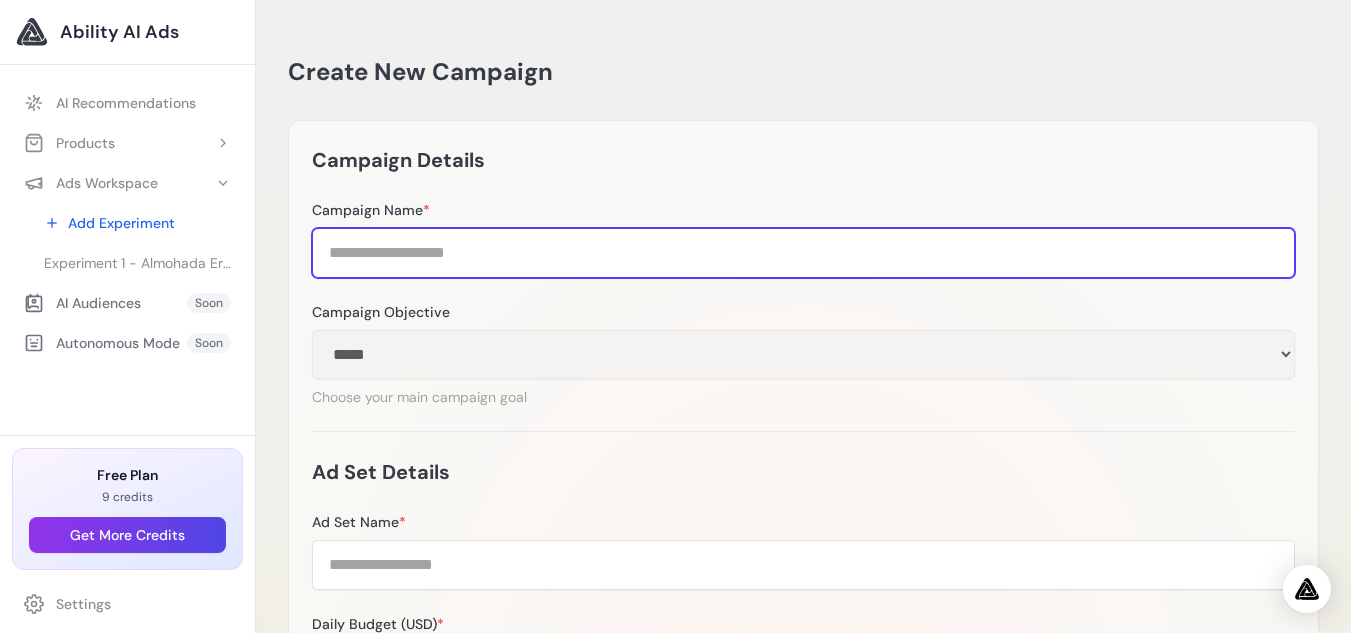 click on "Campaign Name  *" at bounding box center [803, 253] 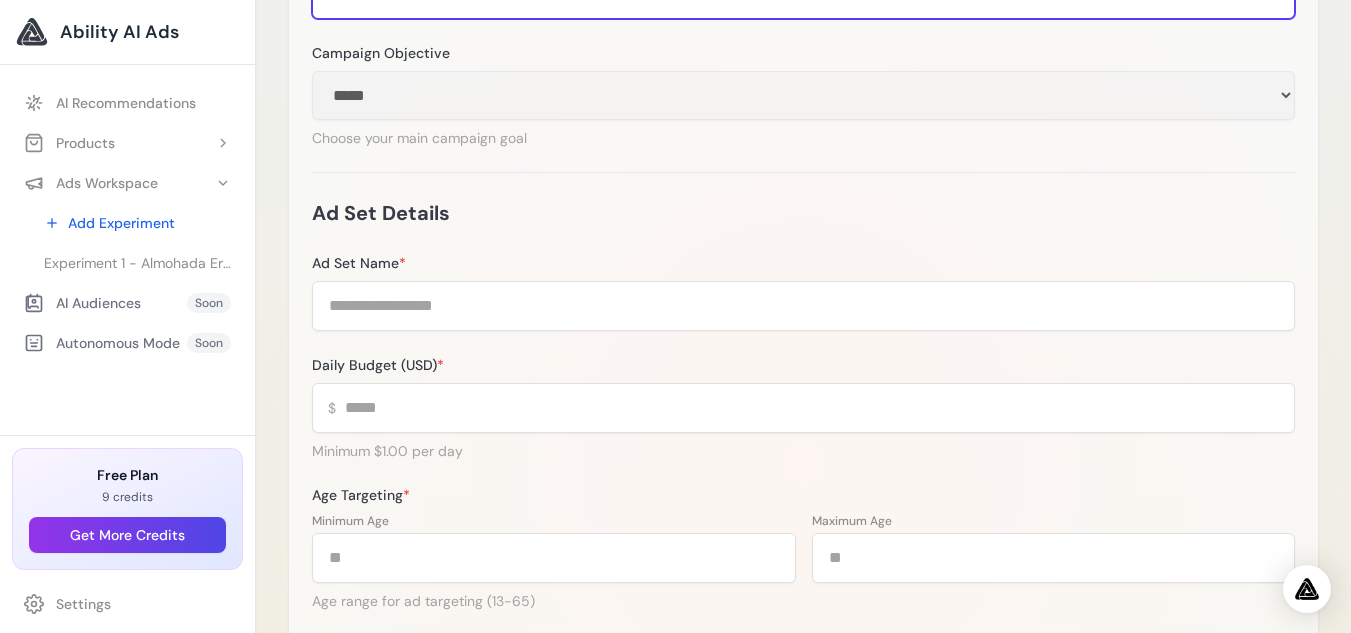 scroll, scrollTop: 276, scrollLeft: 0, axis: vertical 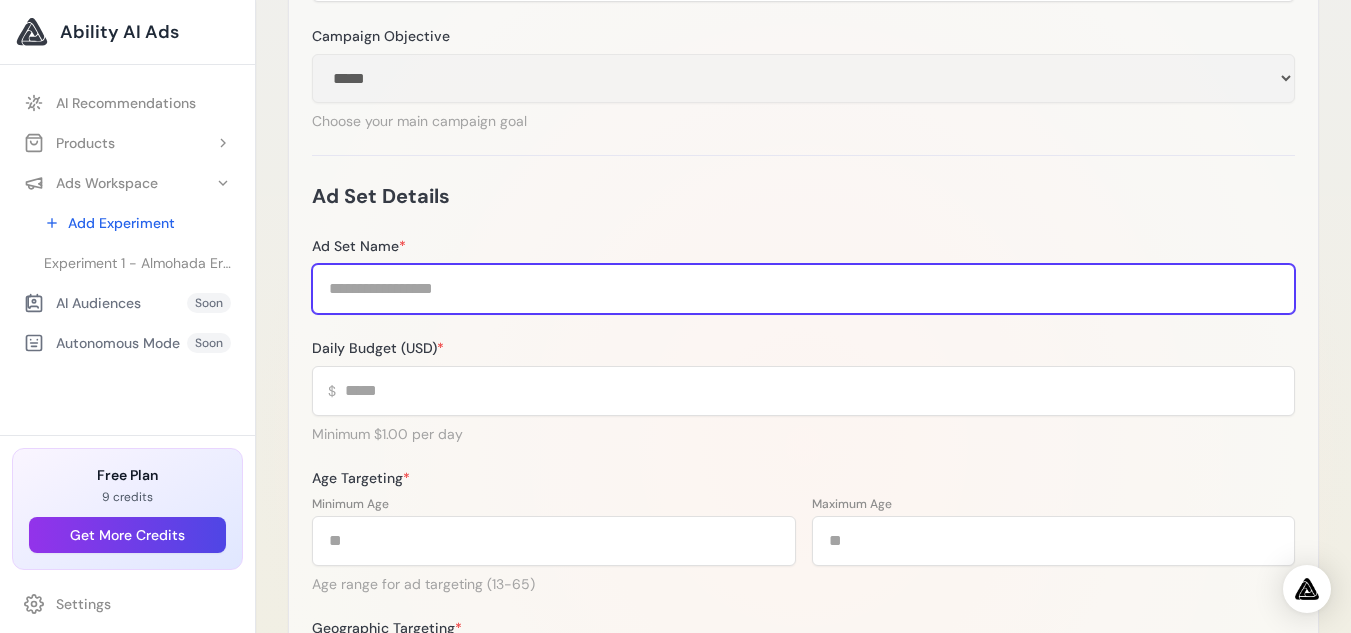 click on "Ad Set Name  *" at bounding box center [803, 289] 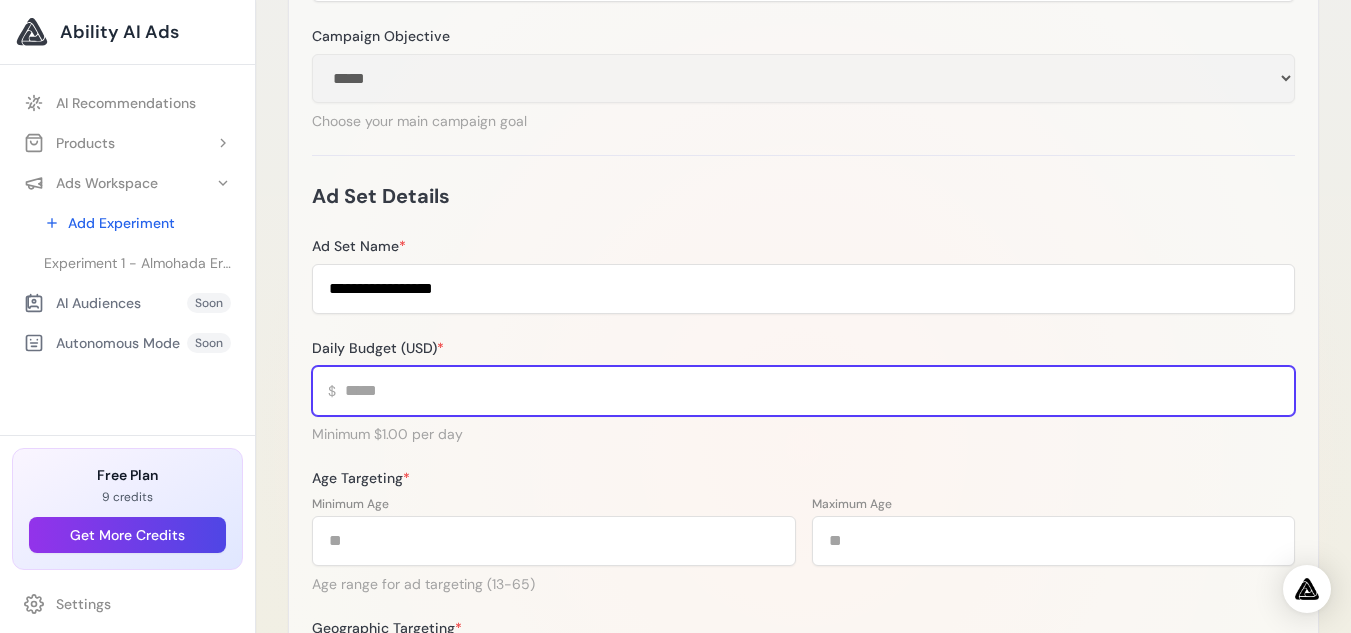 click on "Daily Budget (USD)  *" at bounding box center (803, 391) 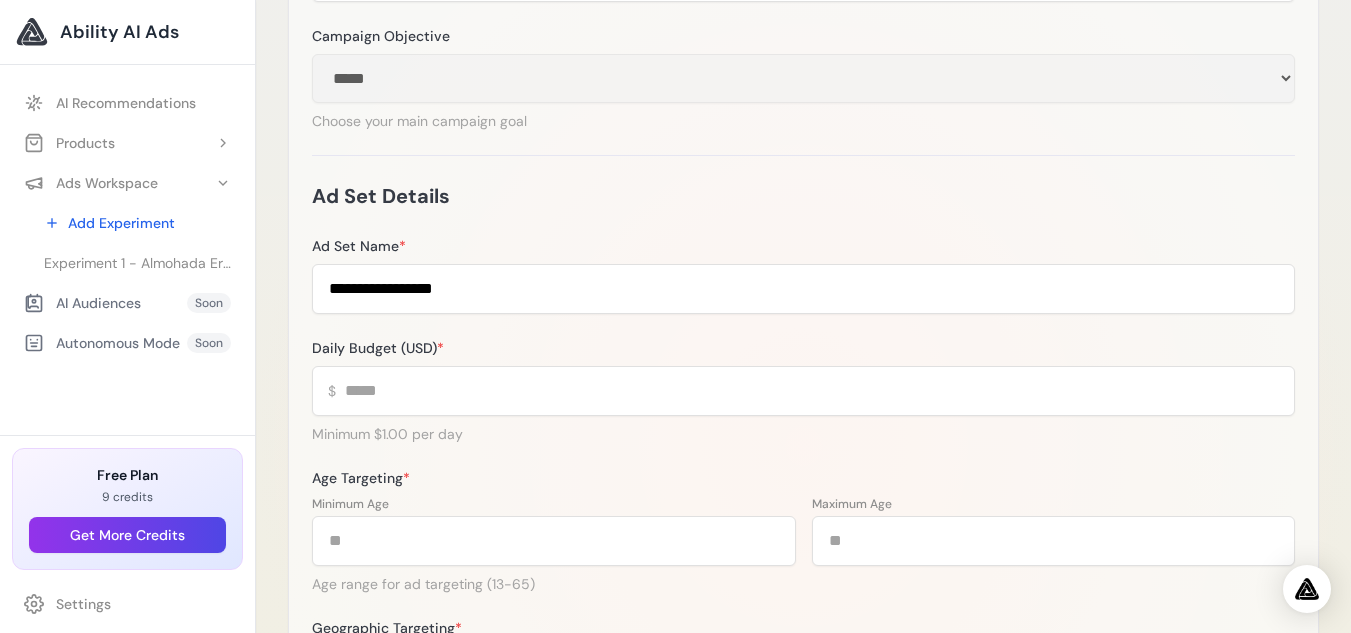 click on "**********" at bounding box center (803, 540) 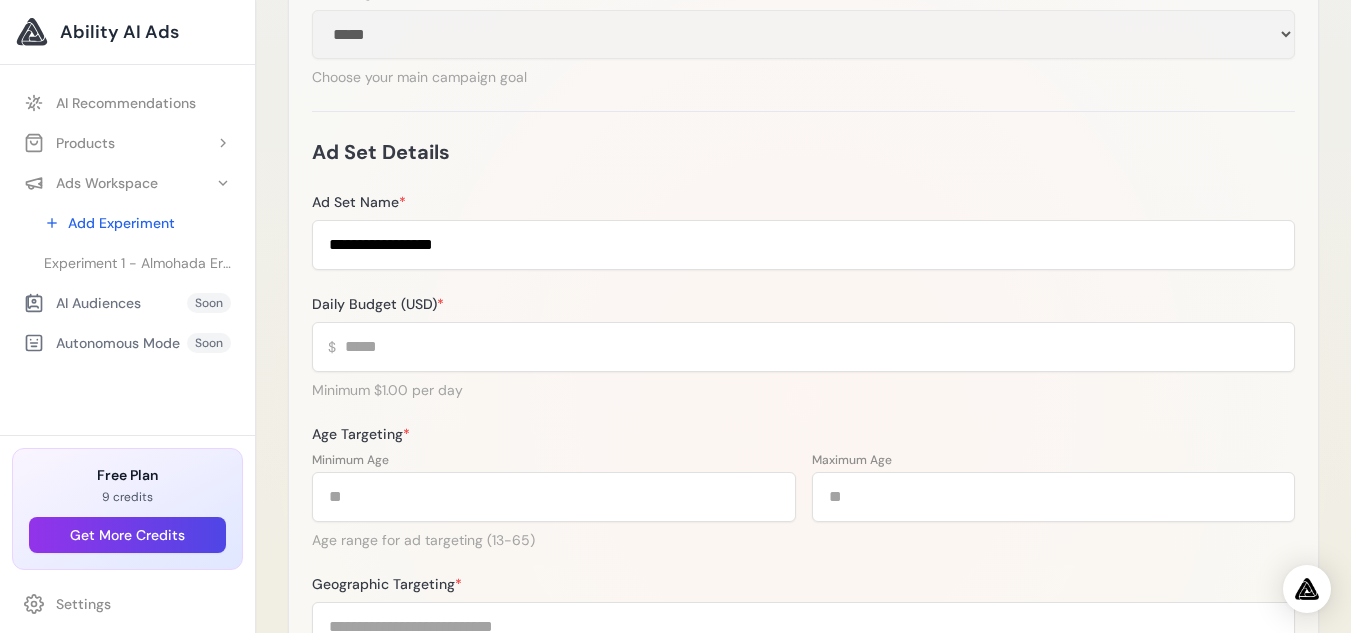 scroll, scrollTop: 339, scrollLeft: 0, axis: vertical 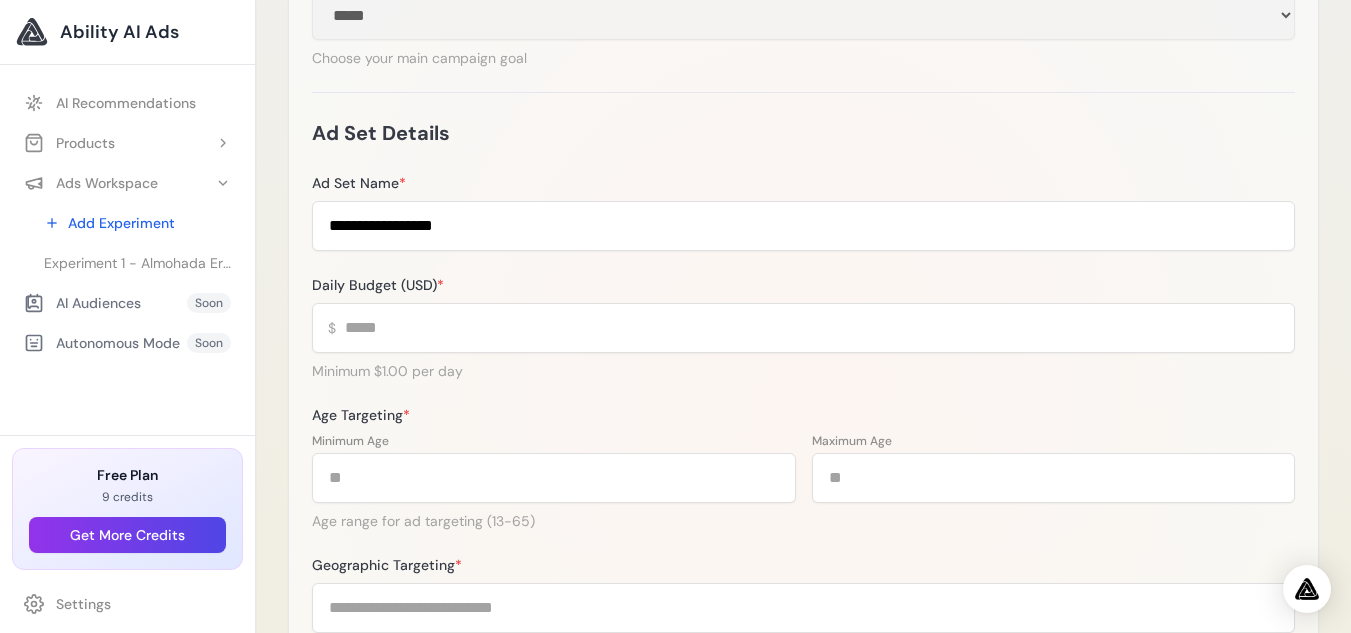 drag, startPoint x: 1365, startPoint y: 253, endPoint x: 1340, endPoint y: 61, distance: 193.62076 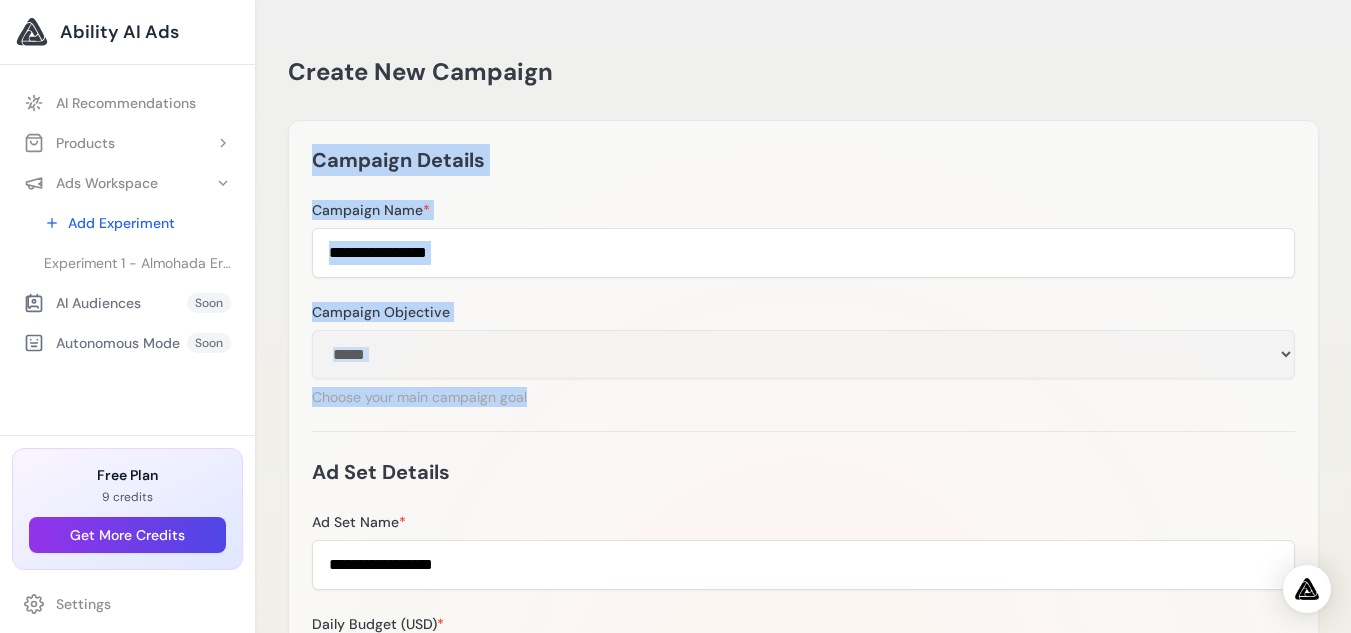 click on "**********" at bounding box center (803, 684) 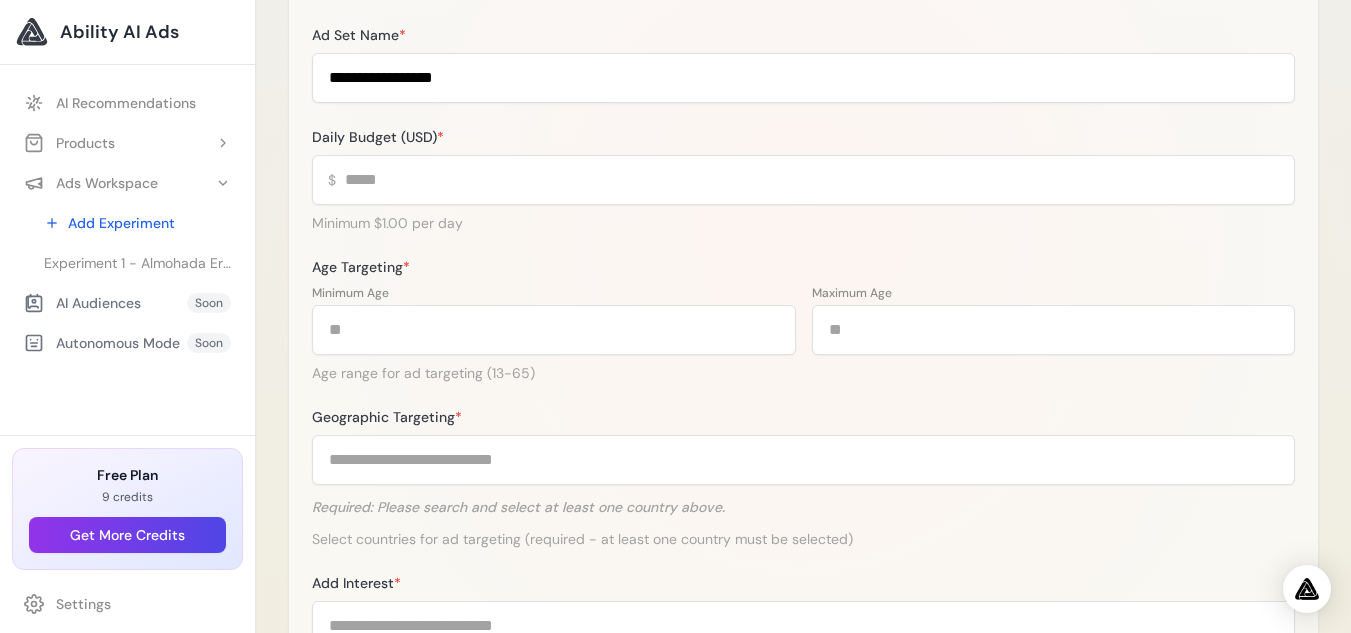 scroll, scrollTop: 489, scrollLeft: 0, axis: vertical 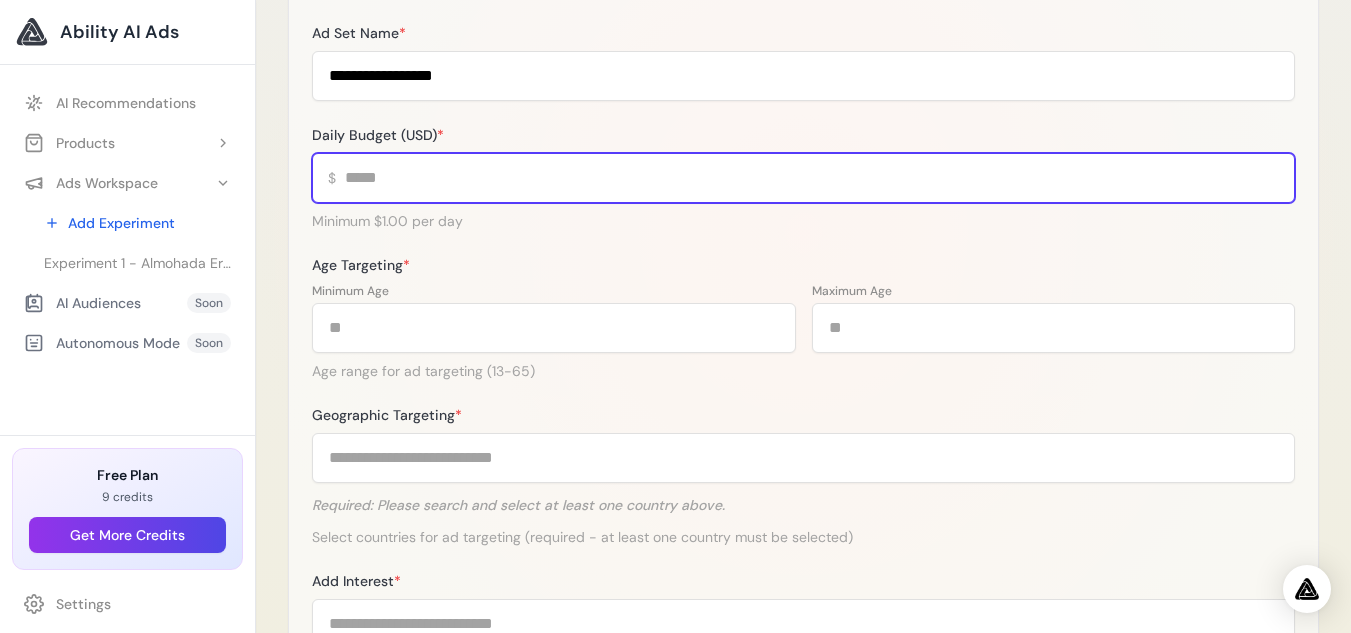 click on "****" at bounding box center (803, 178) 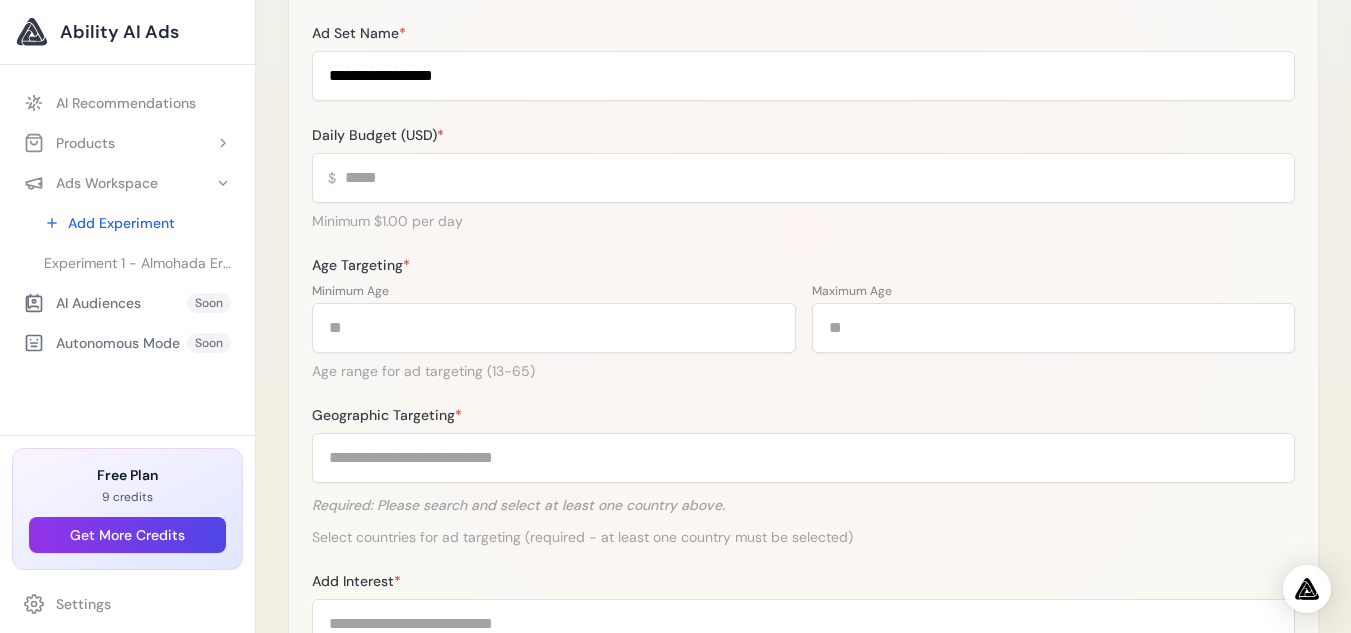 click on "Daily Budget (USD)  *" at bounding box center [803, 135] 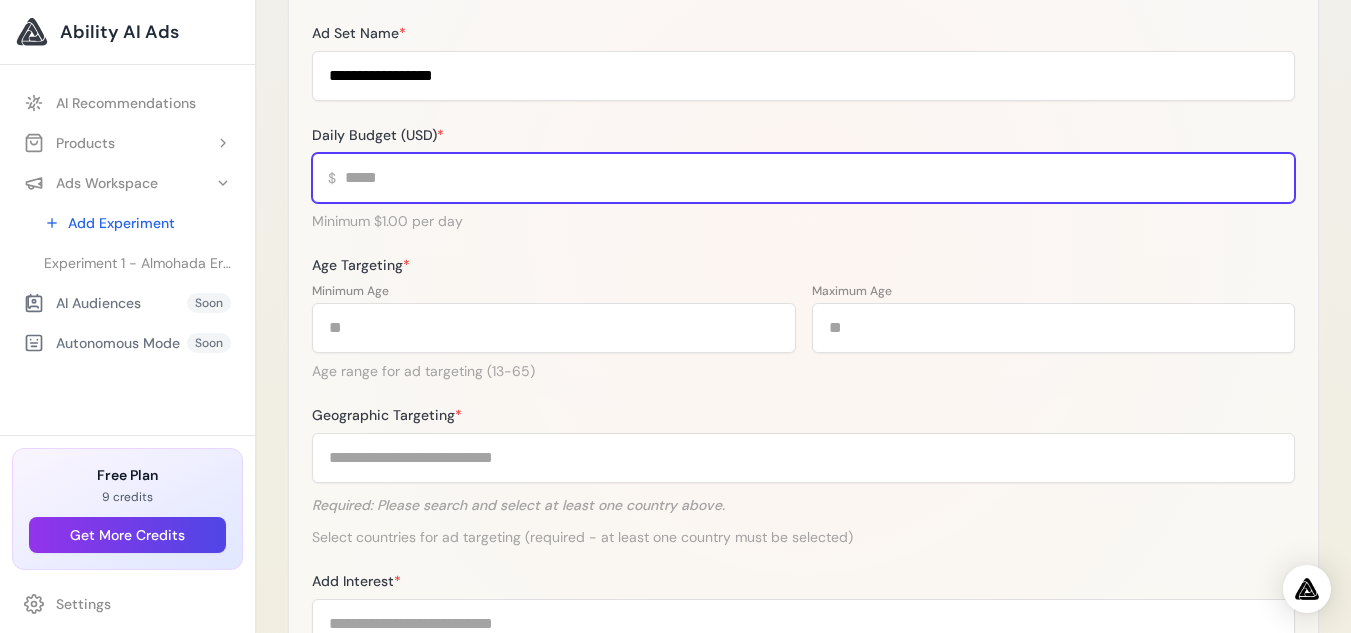 click on "****" at bounding box center [803, 178] 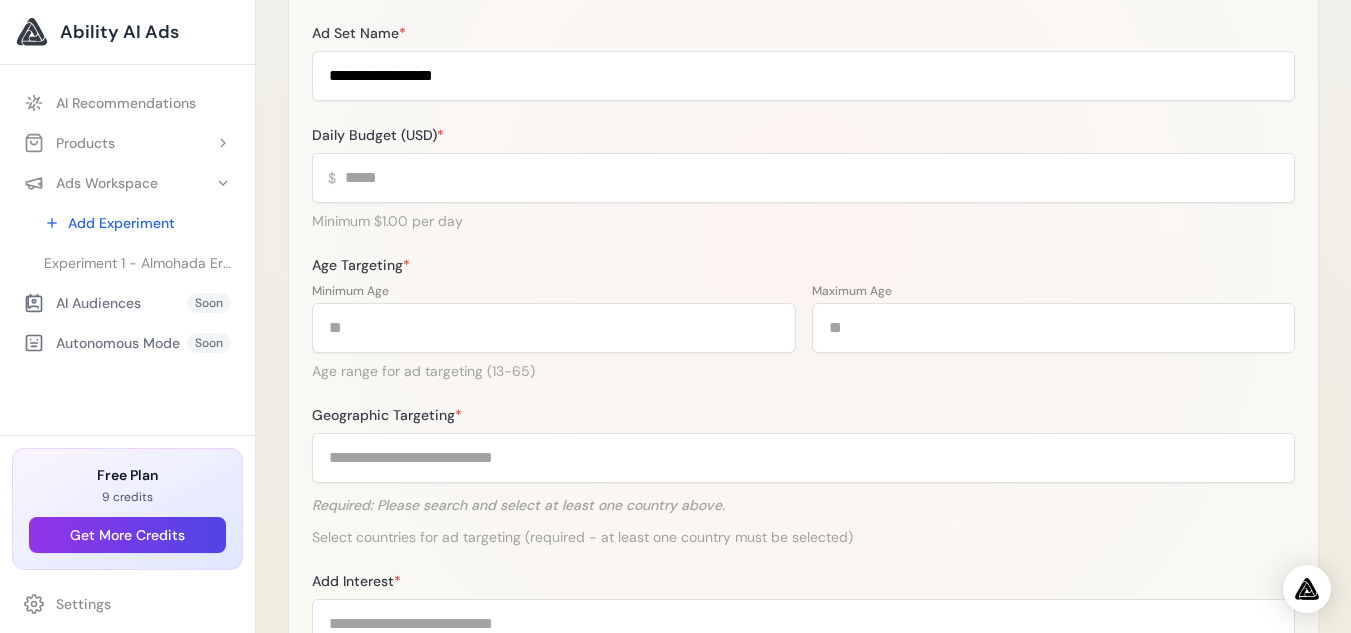 click on "**********" at bounding box center (803, 231) 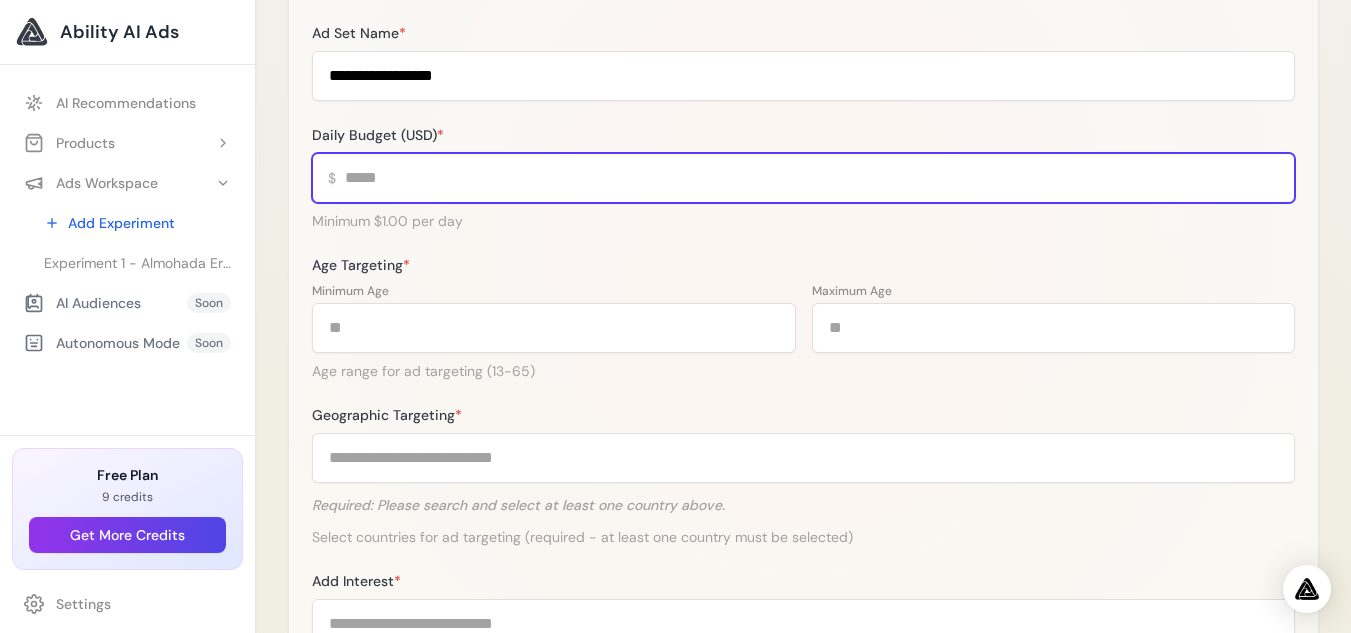 click on "****" at bounding box center [803, 178] 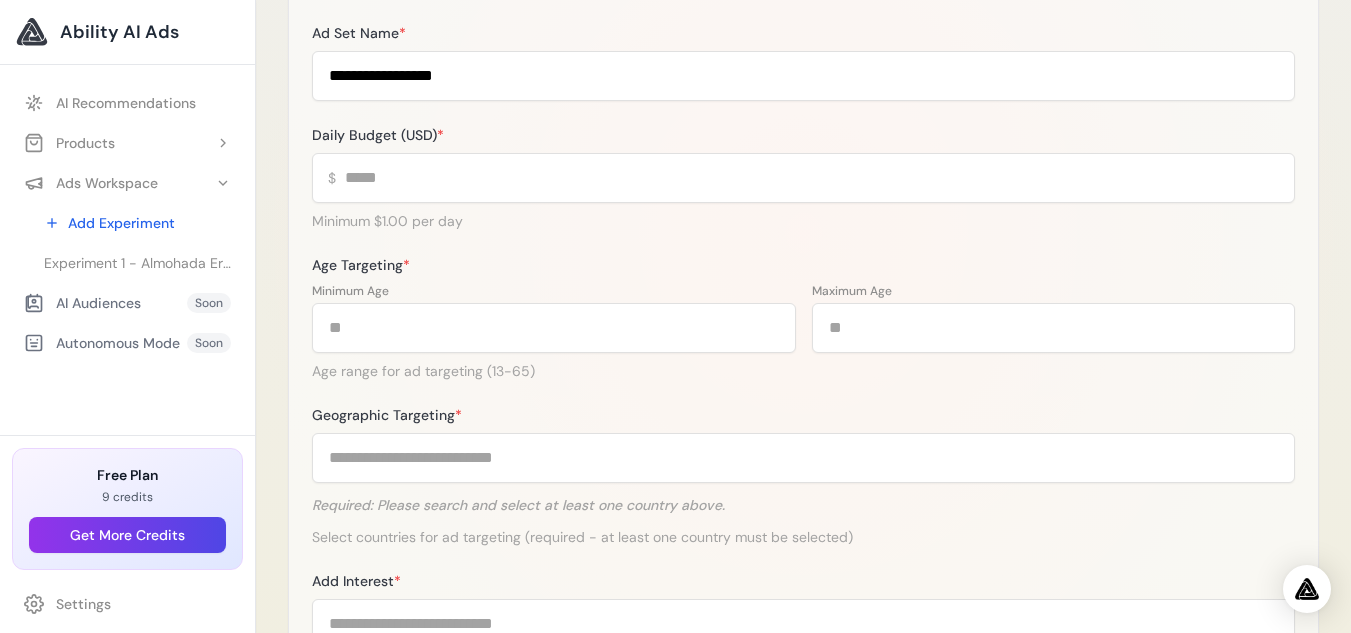 click on "**********" at bounding box center [803, 195] 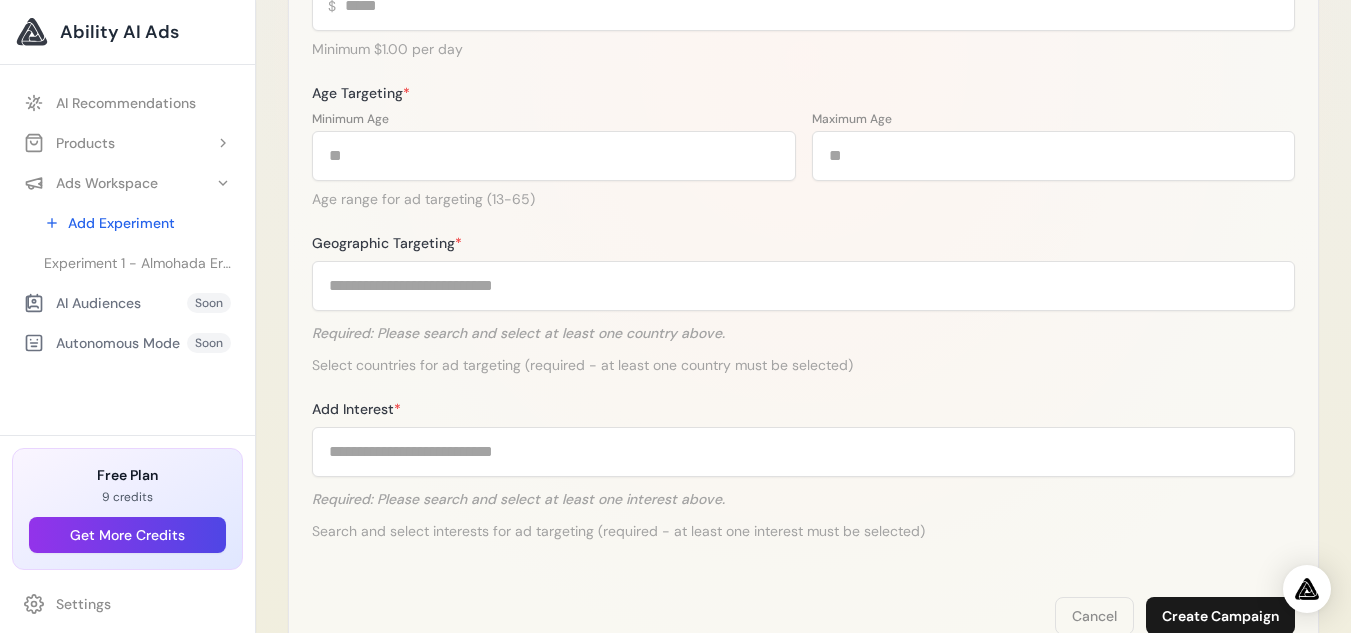 scroll, scrollTop: 666, scrollLeft: 0, axis: vertical 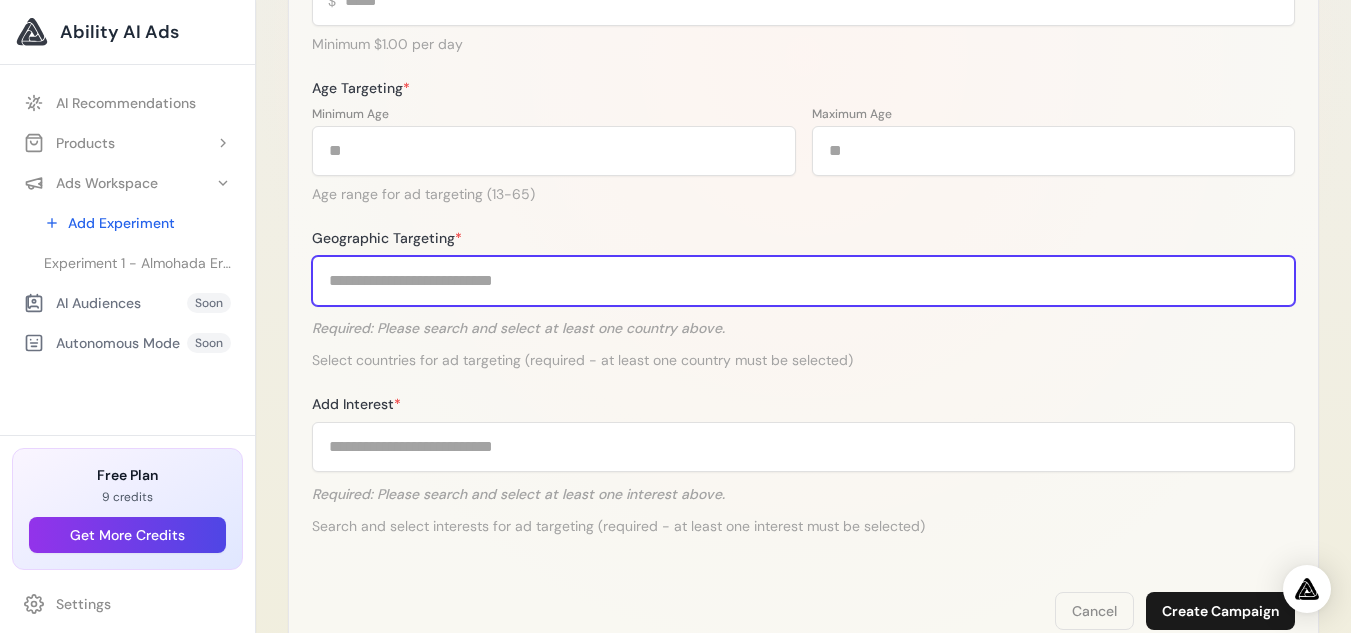 click on "Geographic Targeting  *" at bounding box center [803, 281] 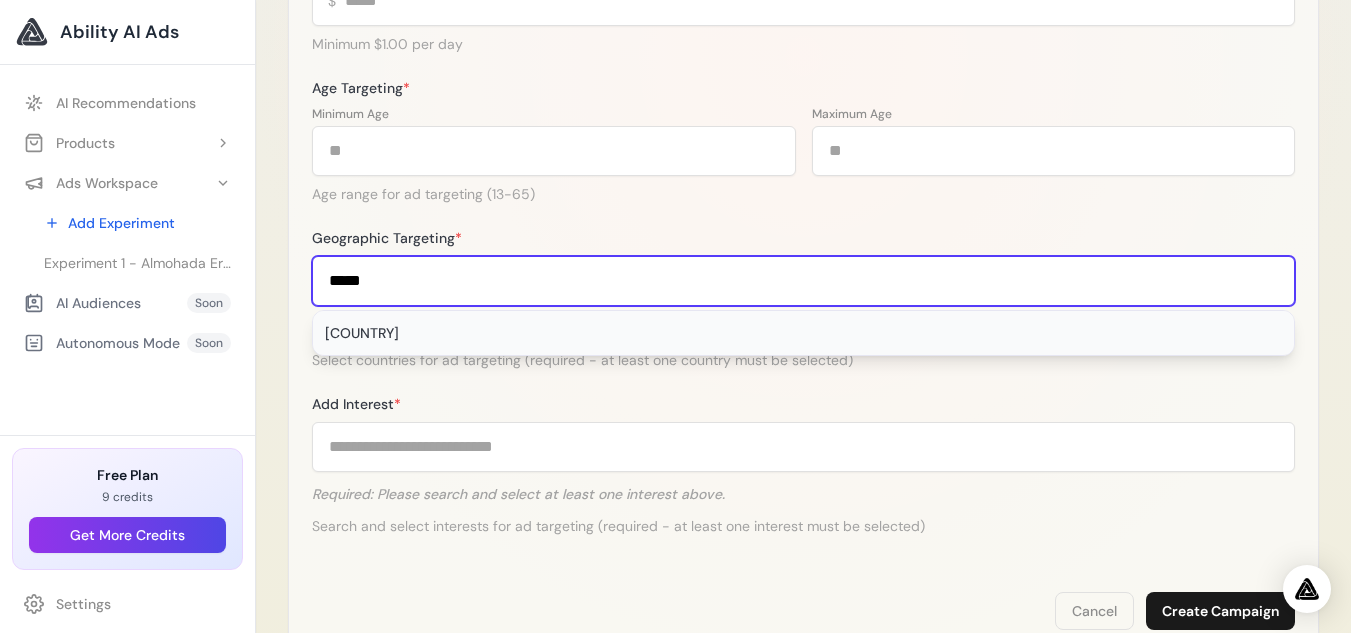 type on "*****" 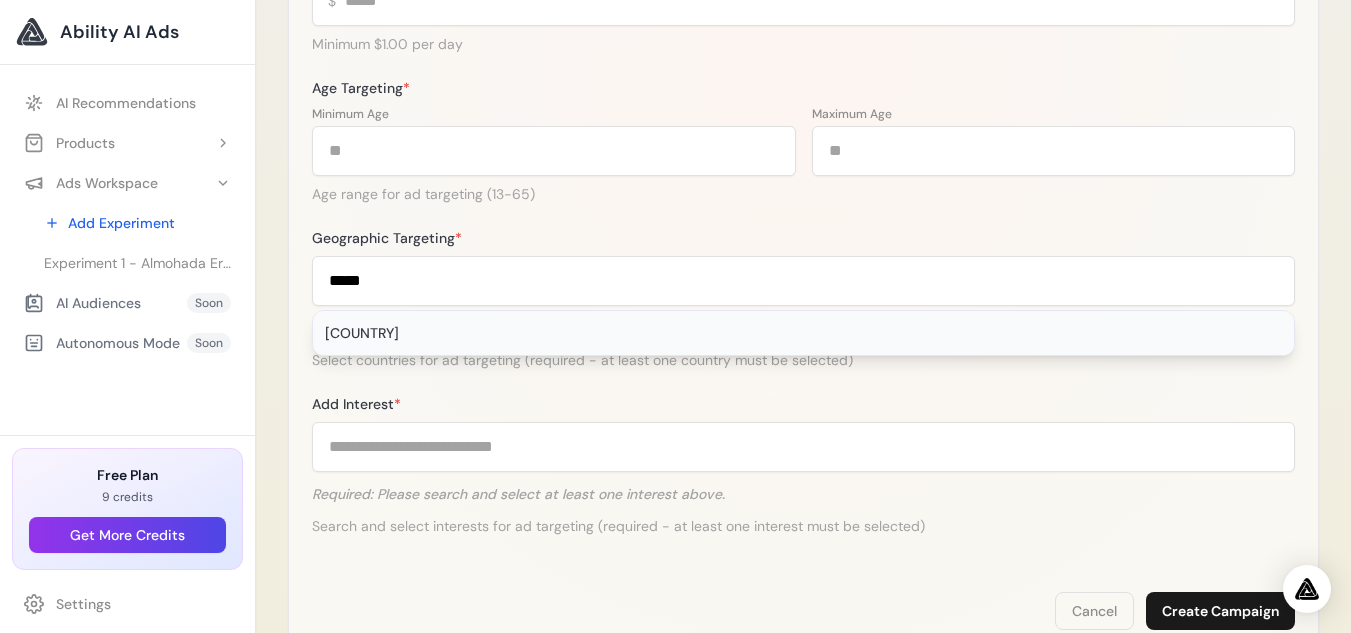 click on "Spain" at bounding box center [803, 333] 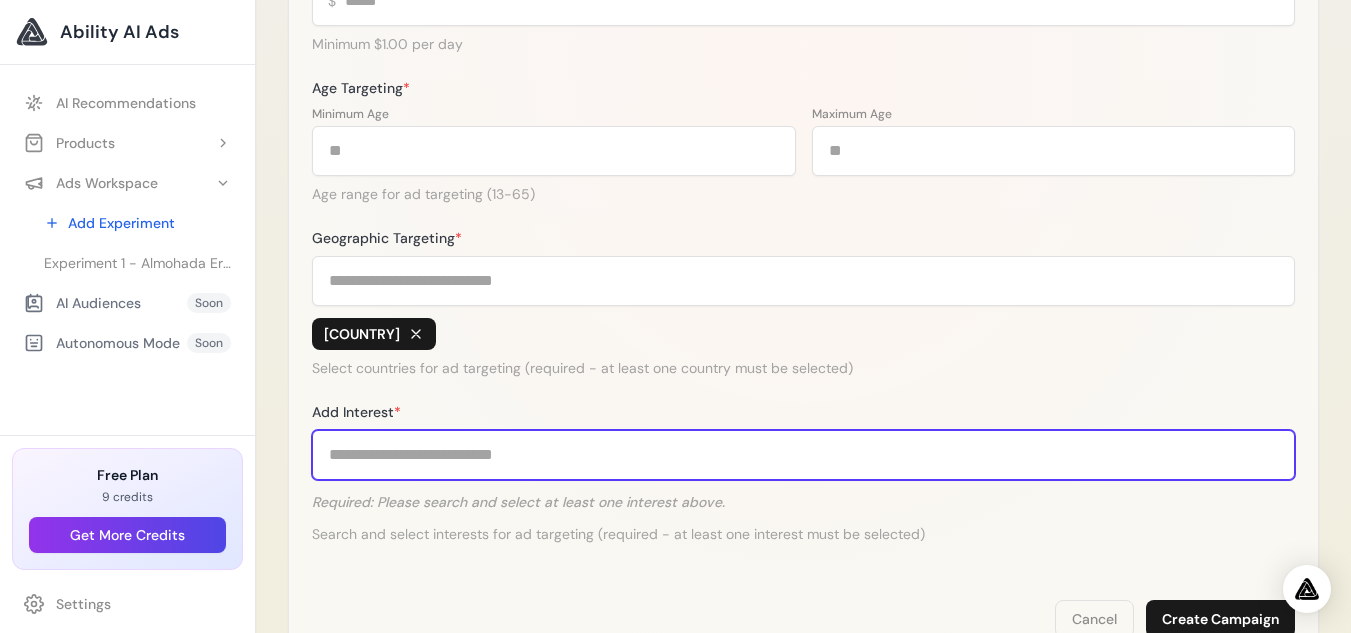 click on "Add Interest  *" at bounding box center [803, 455] 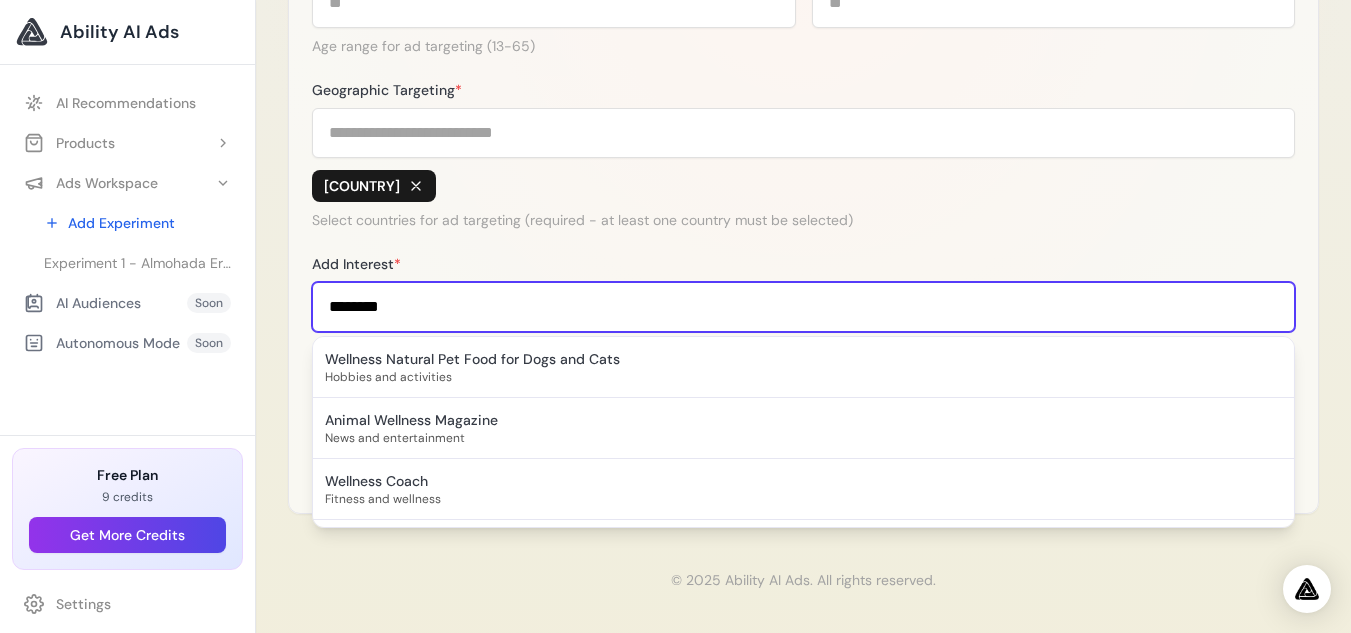 scroll, scrollTop: 819, scrollLeft: 0, axis: vertical 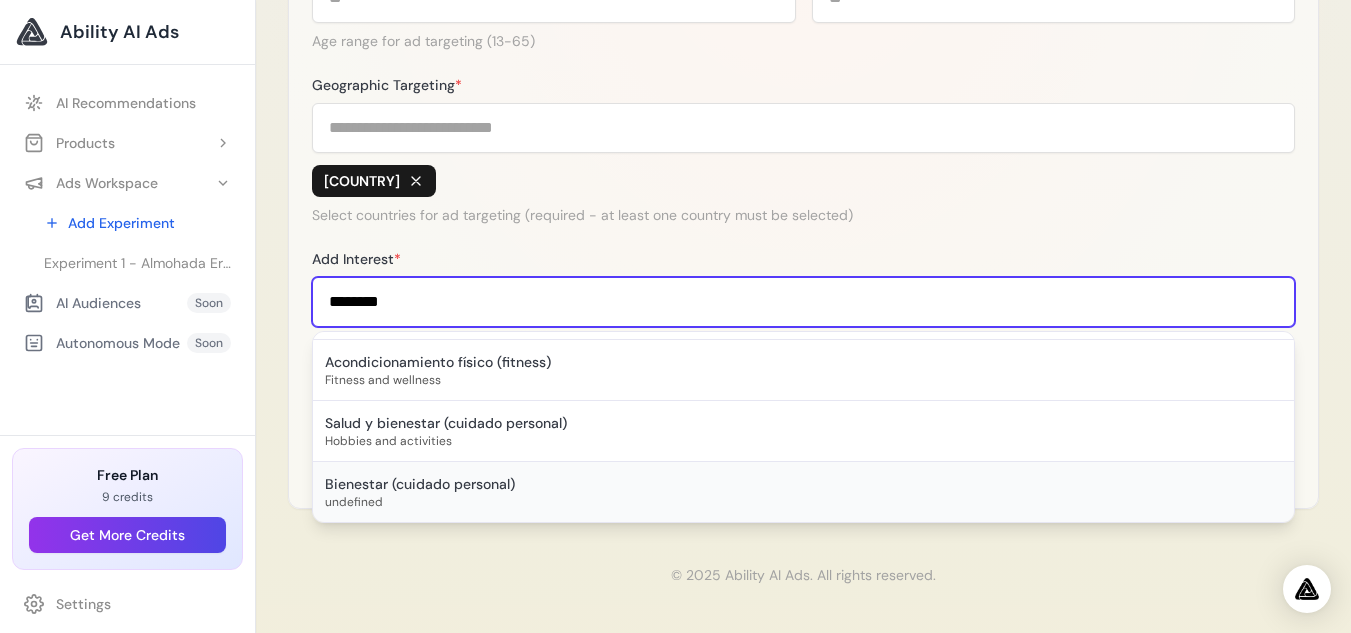 type on "********" 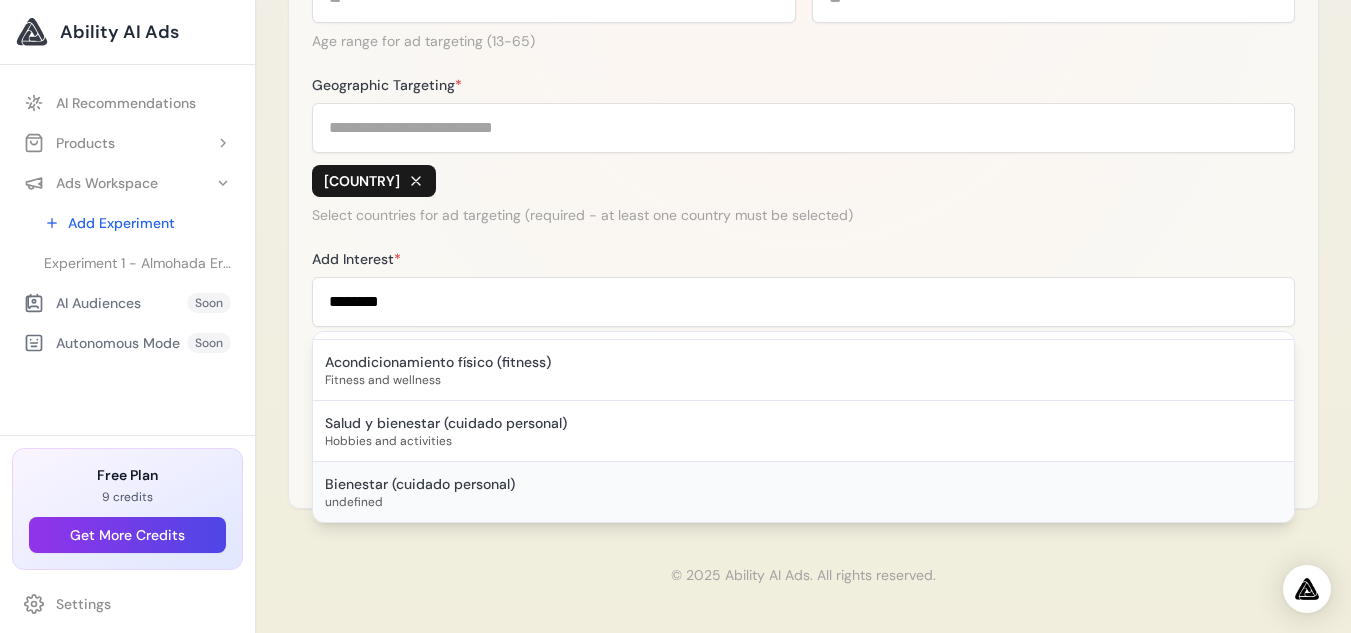 click on "Bienestar (cuidado personal)" at bounding box center [803, 484] 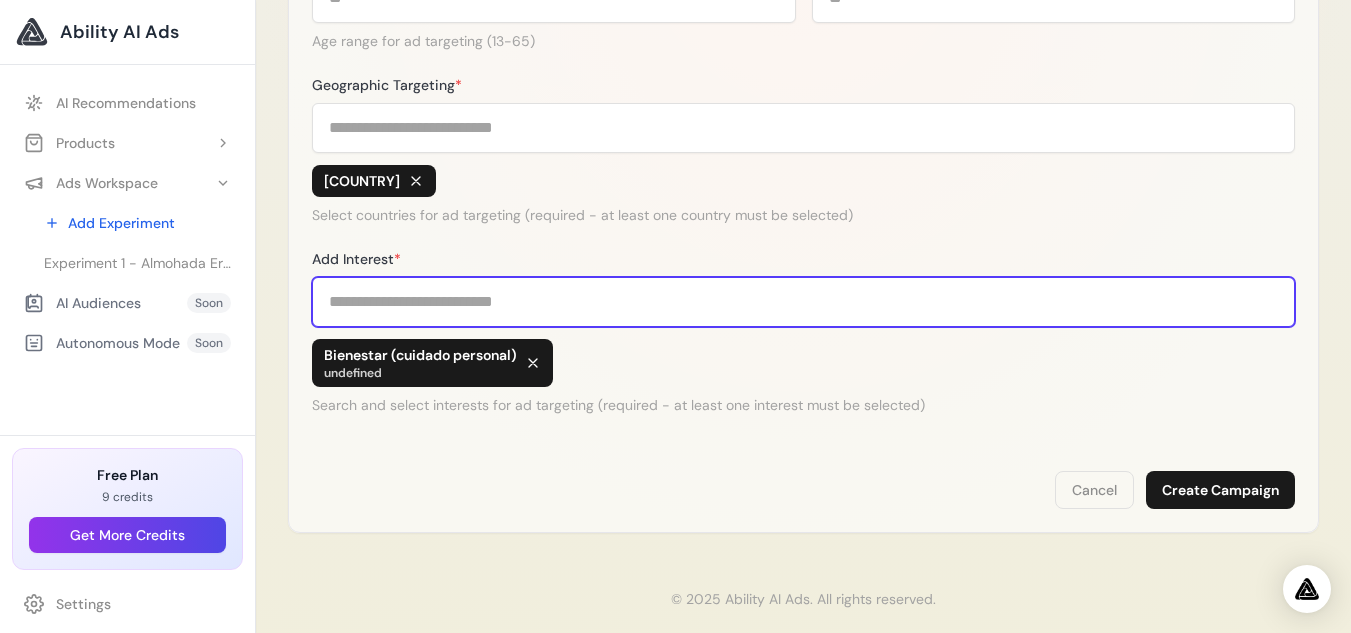 click on "Add Interest  *" at bounding box center (803, 302) 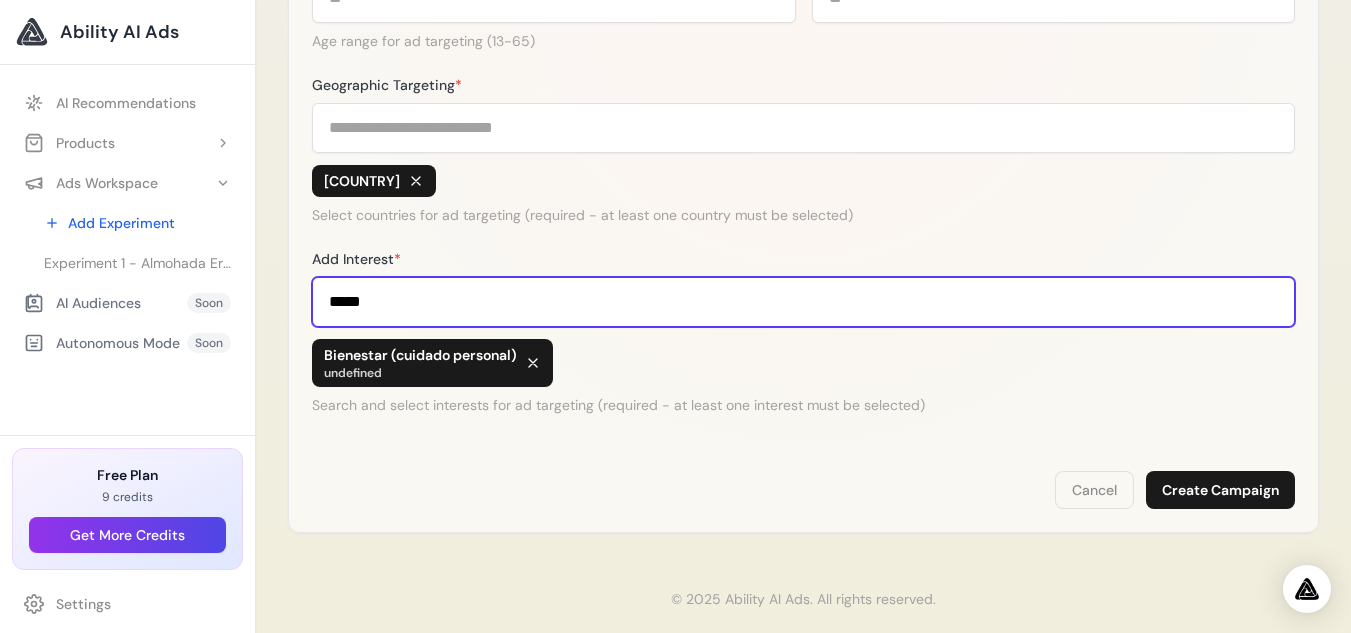 click on "*****" at bounding box center [803, 302] 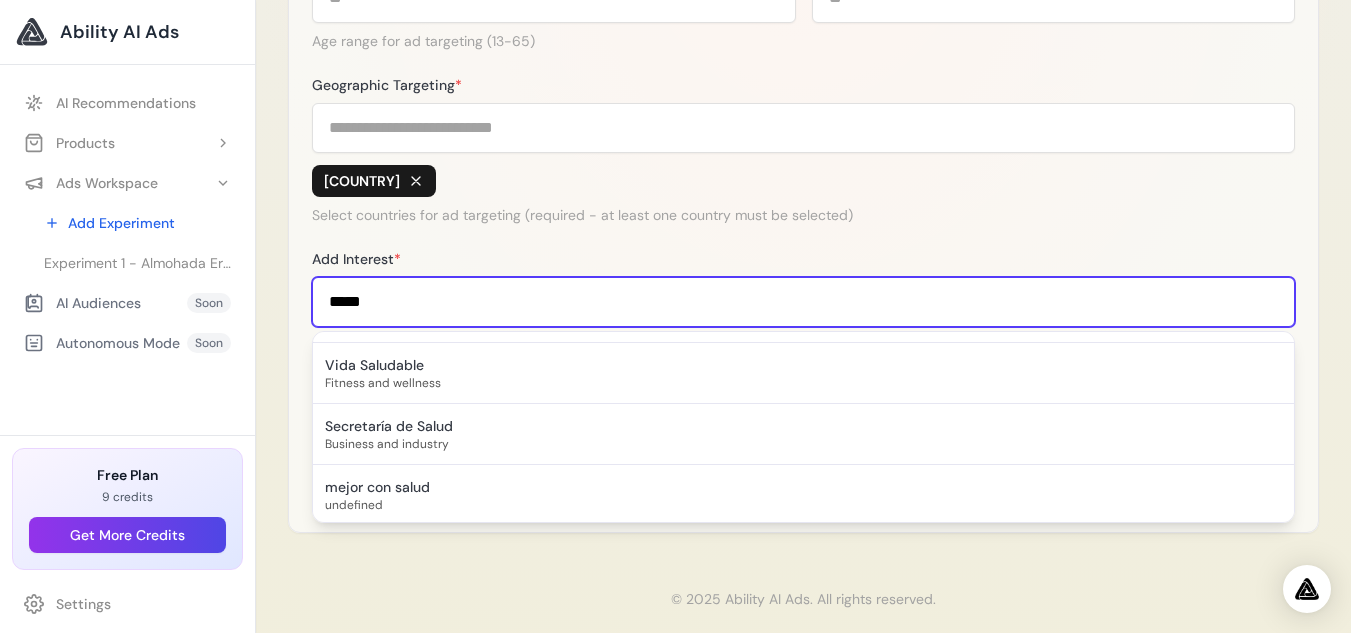 scroll, scrollTop: 75, scrollLeft: 0, axis: vertical 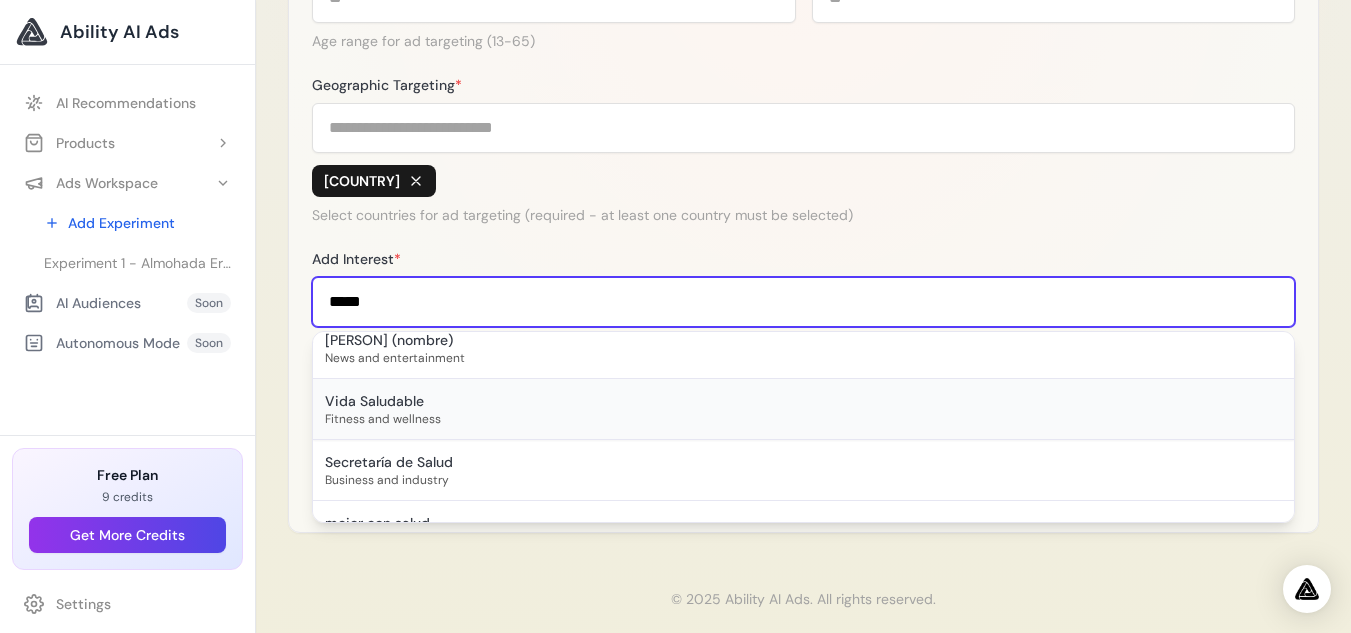 type on "*****" 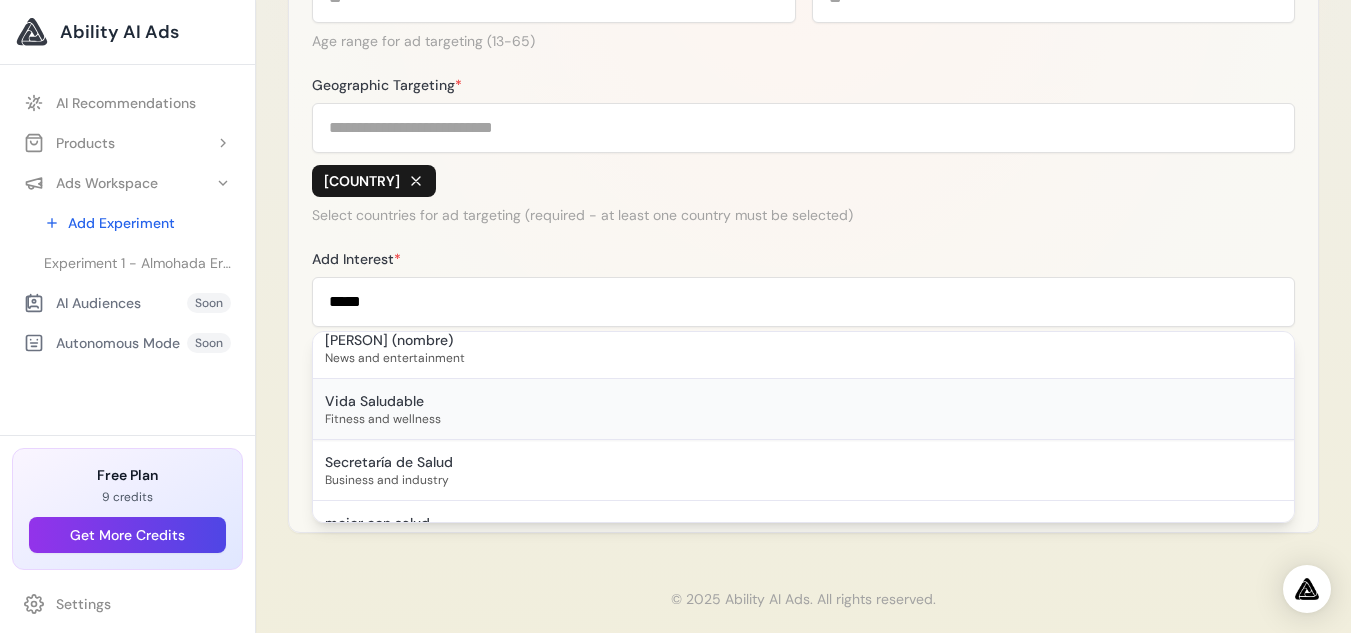 click on "Vida Saludable" at bounding box center (803, 401) 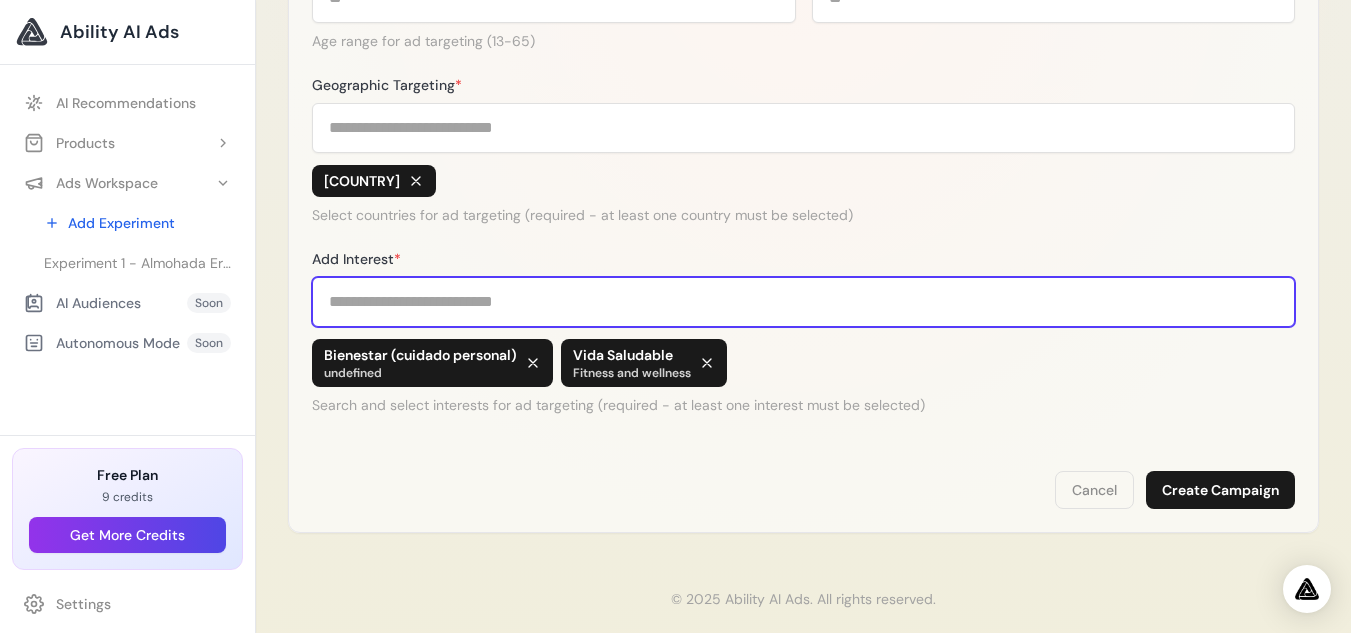 click on "Add Interest  *" at bounding box center (803, 302) 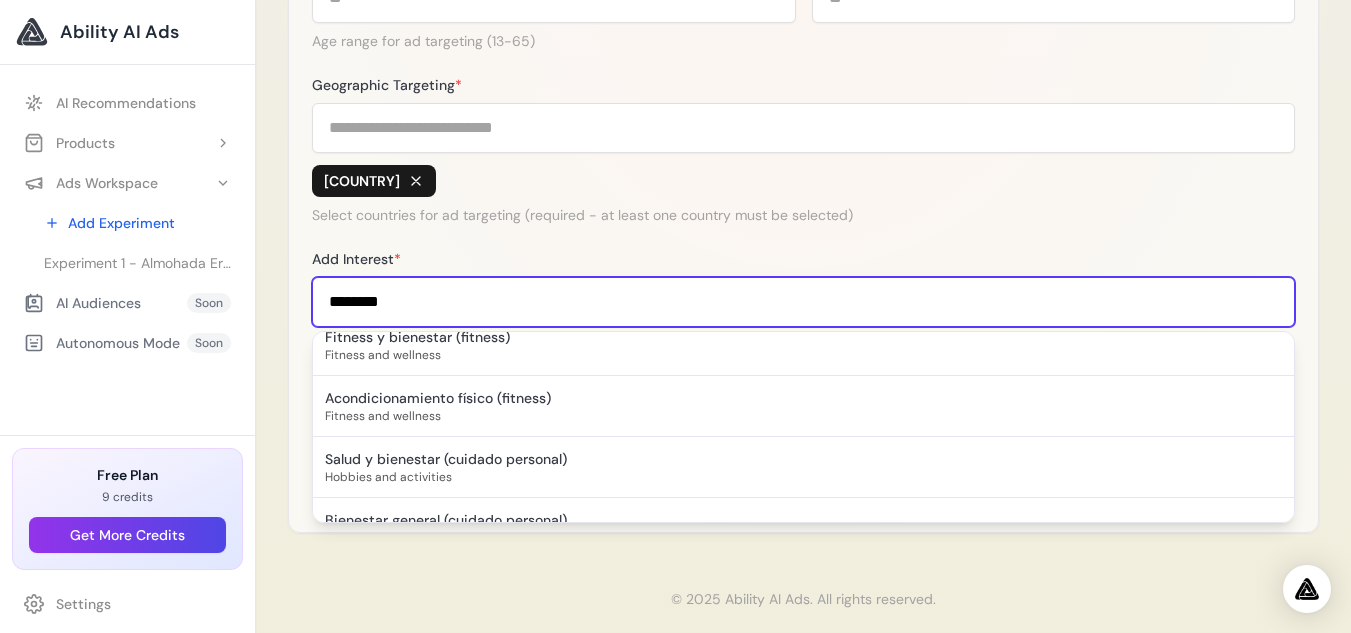 scroll, scrollTop: 419, scrollLeft: 0, axis: vertical 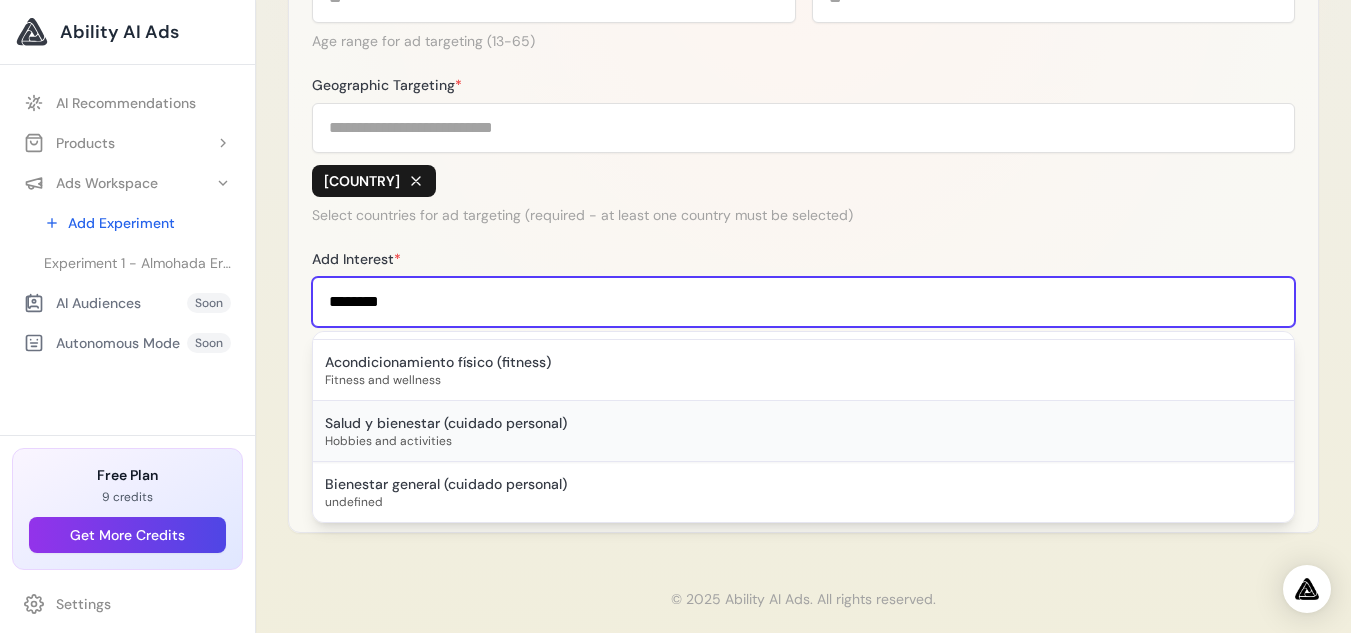 type on "********" 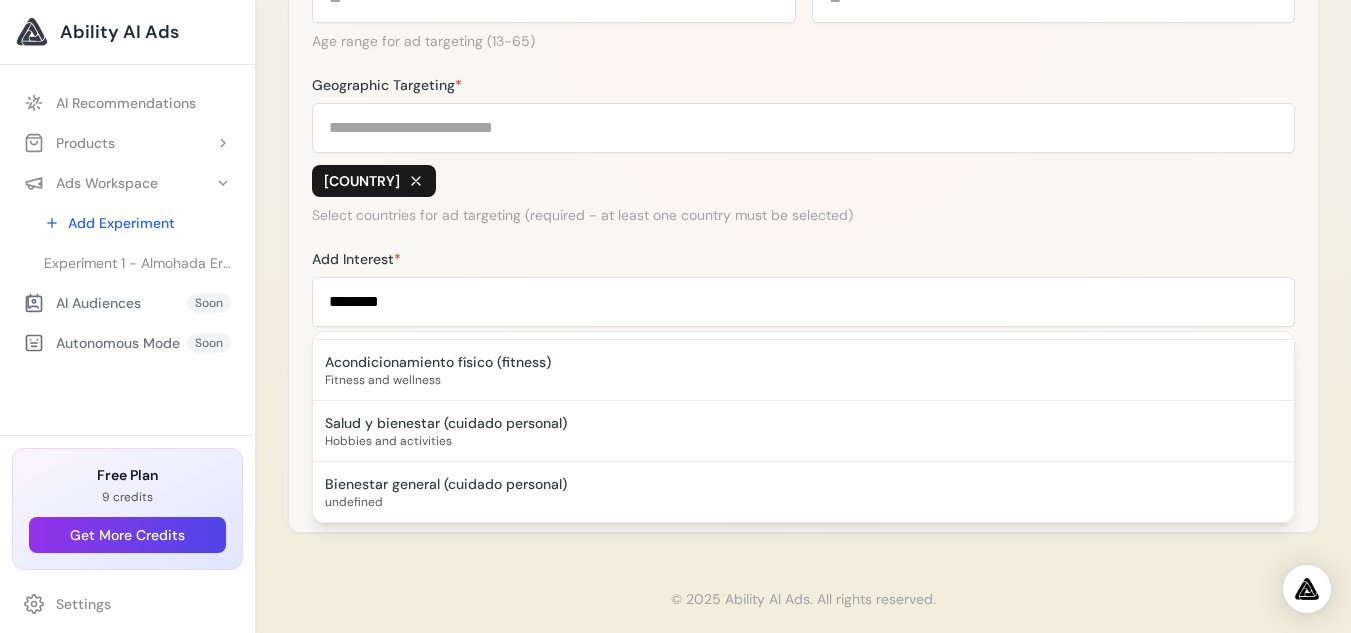 click on "Hobbies and activities" at bounding box center [803, 441] 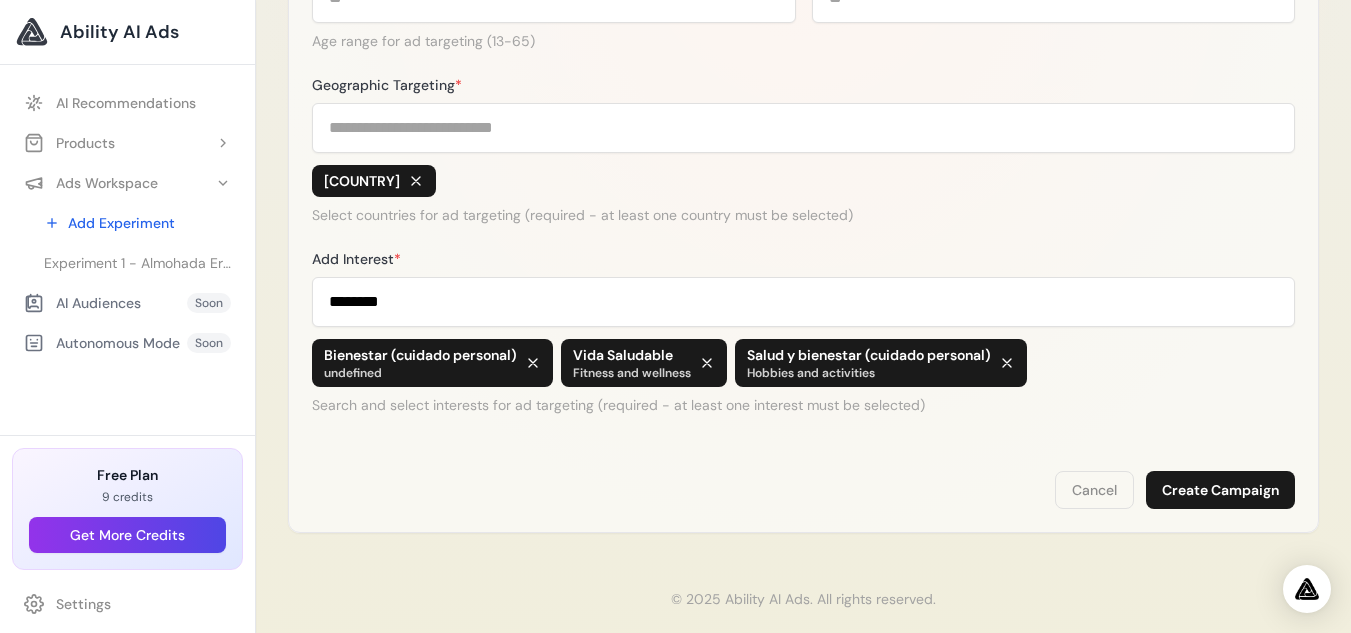 type 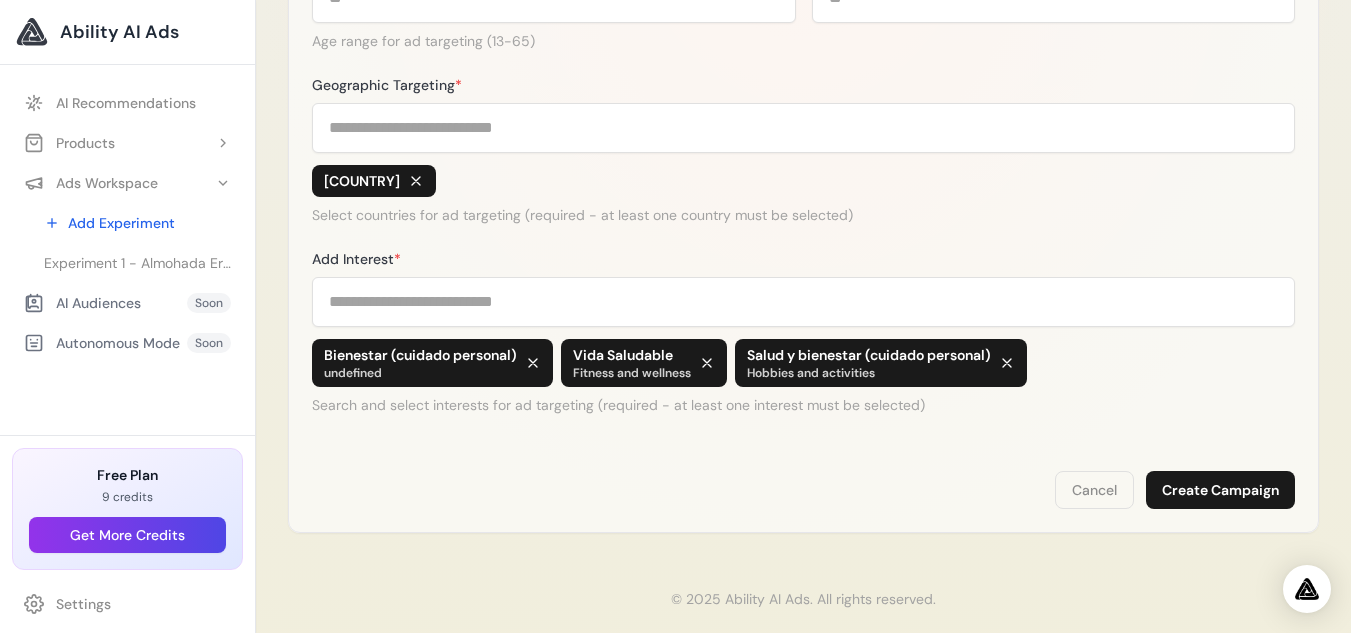 click on "Cancel
Create Campaign" at bounding box center (803, 490) 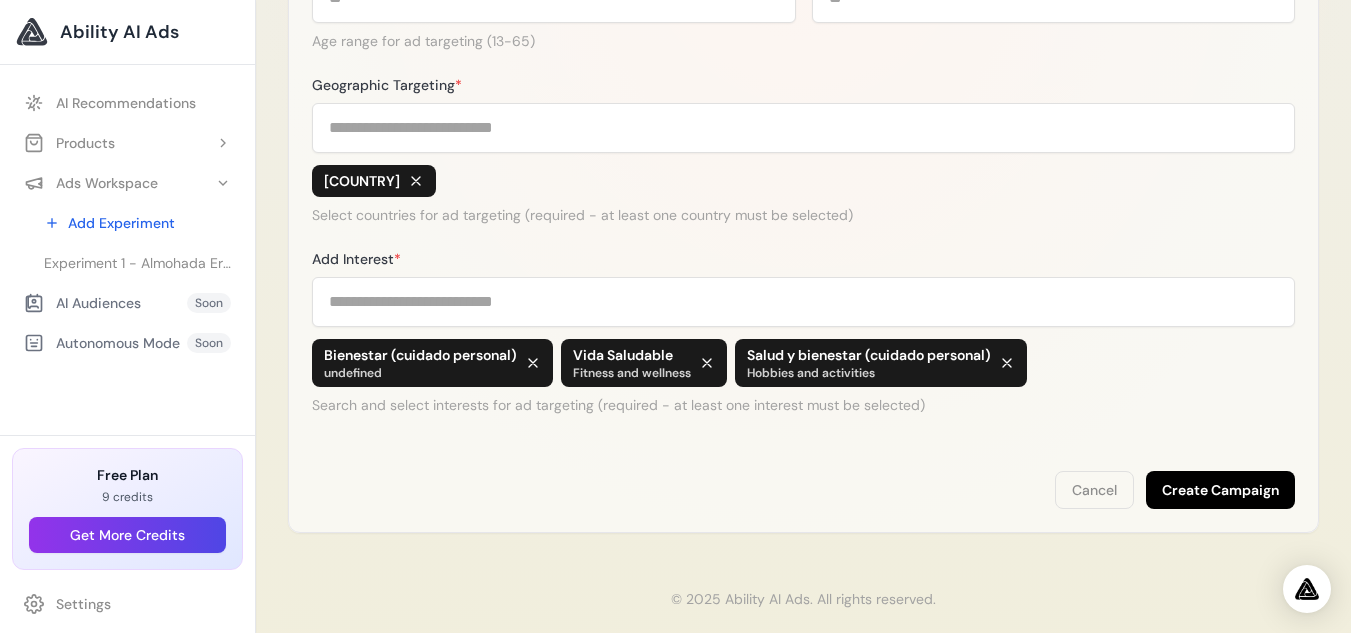 click on "Create Campaign" at bounding box center (1220, 490) 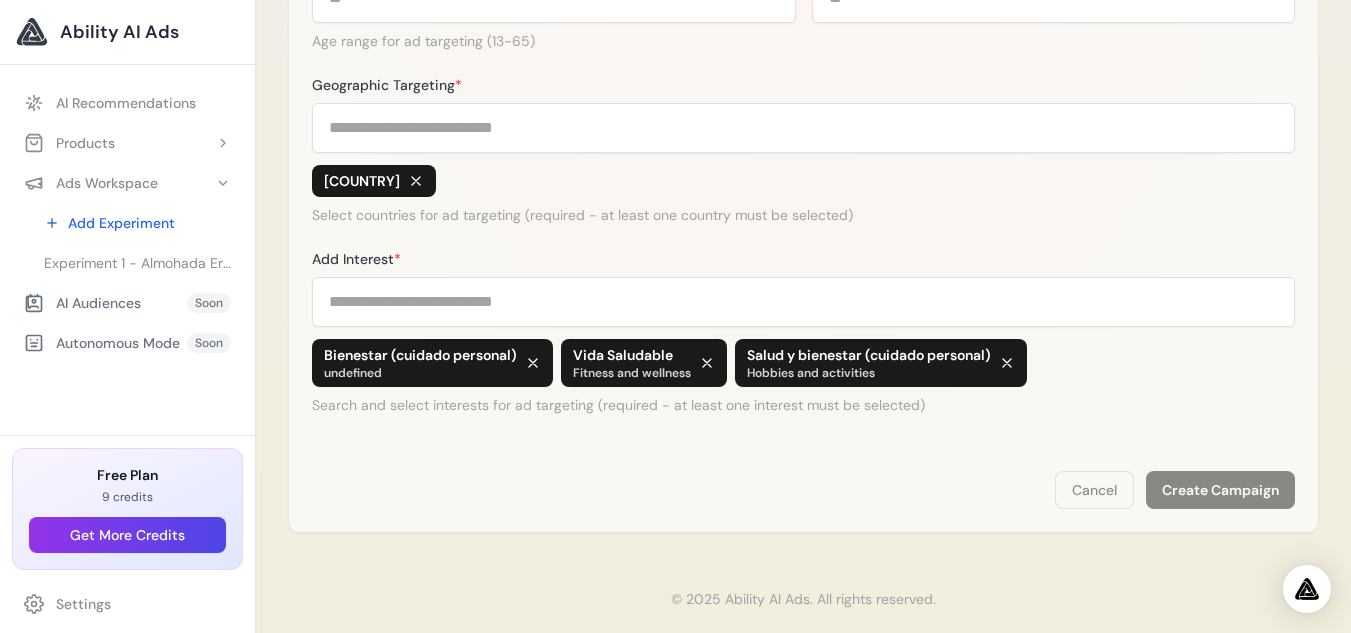 drag, startPoint x: 1251, startPoint y: 394, endPoint x: 1323, endPoint y: 246, distance: 164.58432 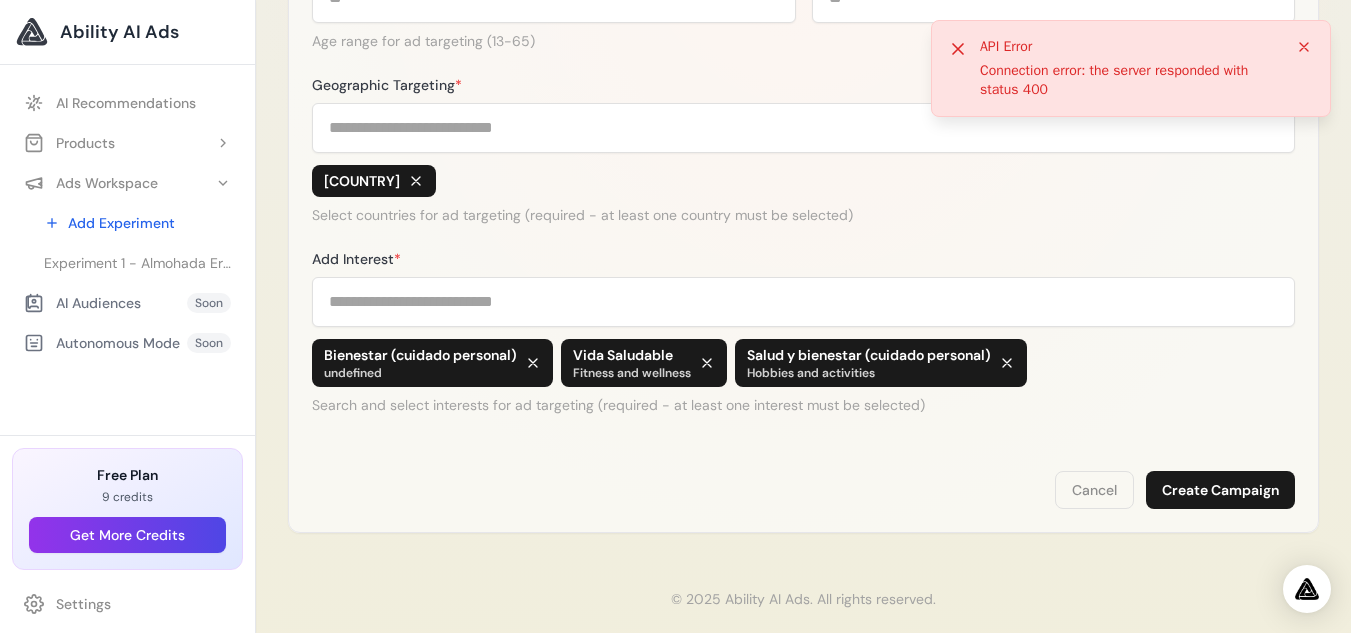 click on "Search and select interests for ad targeting (required - at least one interest must be selected)" at bounding box center (803, 405) 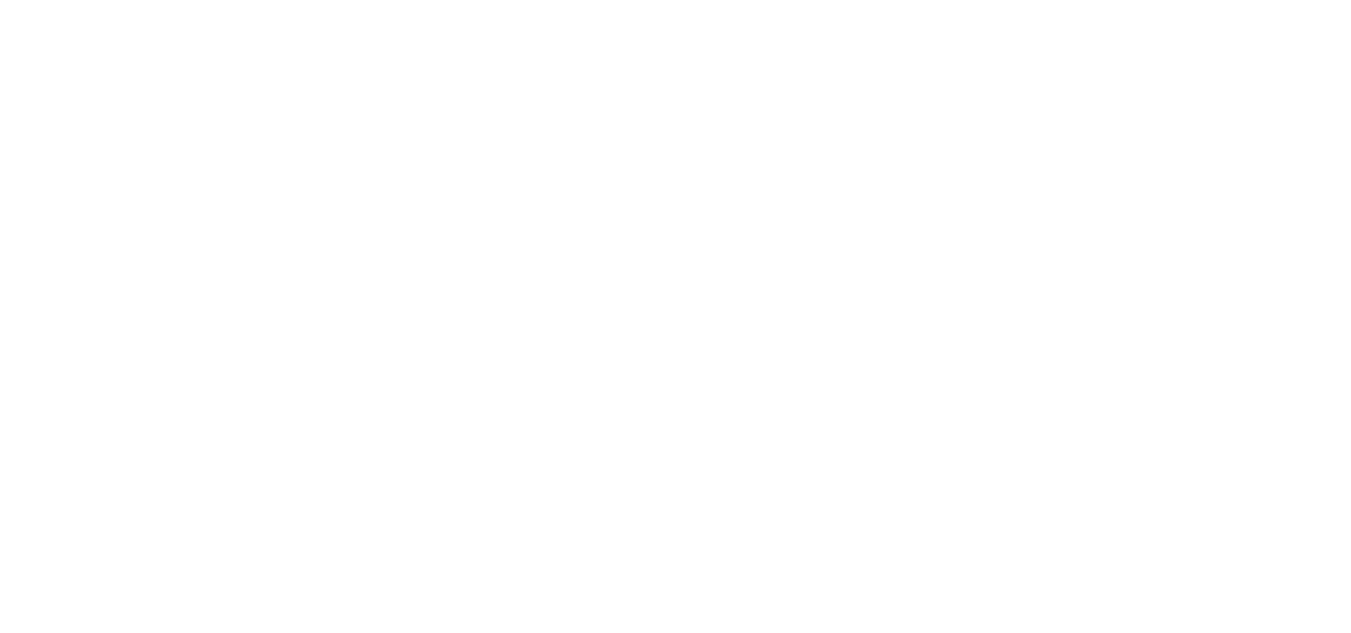 scroll, scrollTop: 0, scrollLeft: 0, axis: both 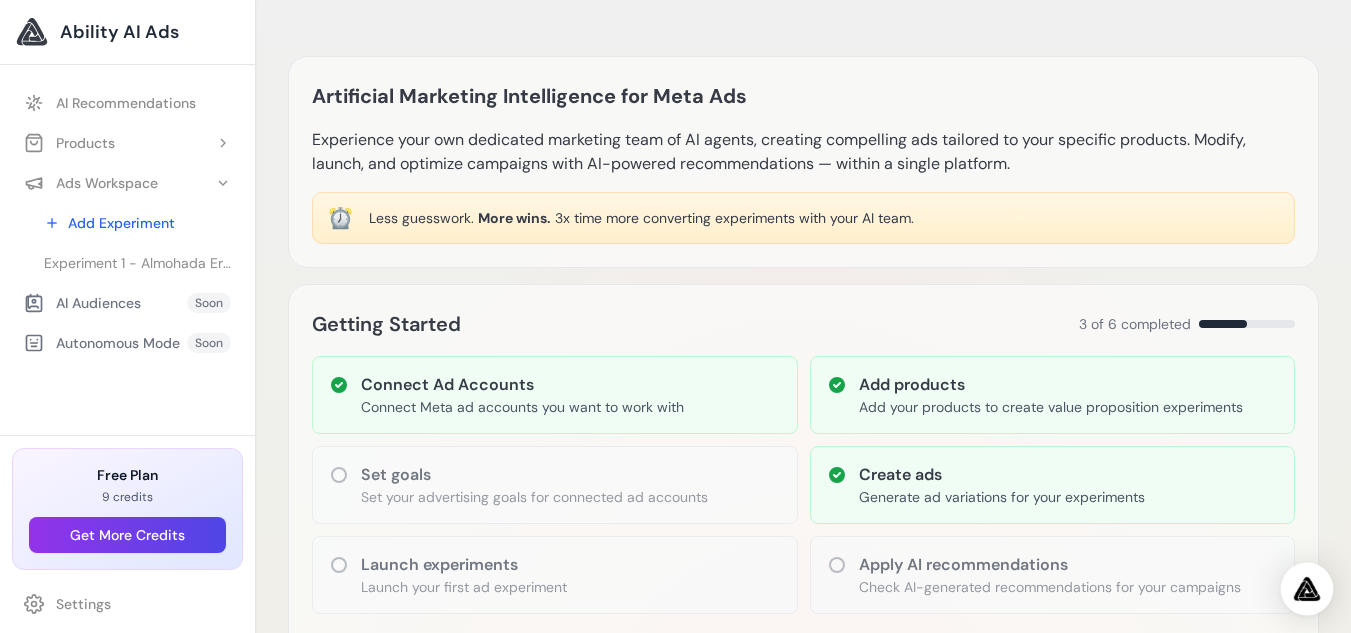 click at bounding box center (1307, 589) 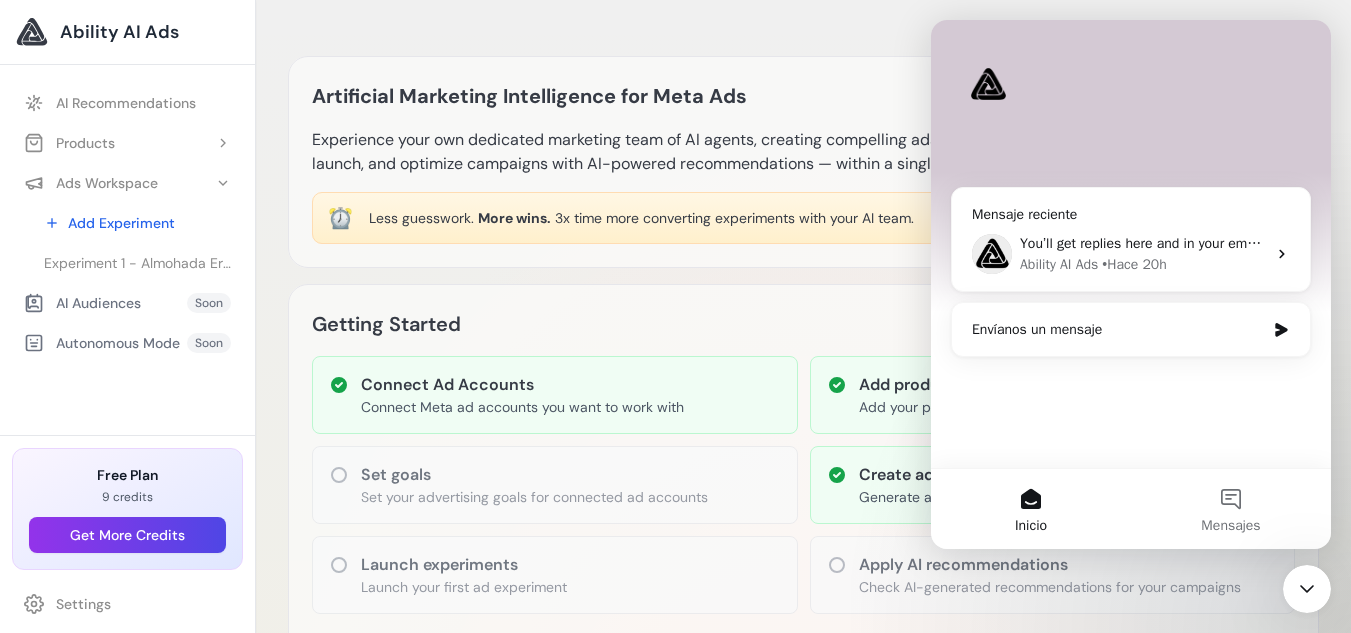 scroll, scrollTop: 0, scrollLeft: 0, axis: both 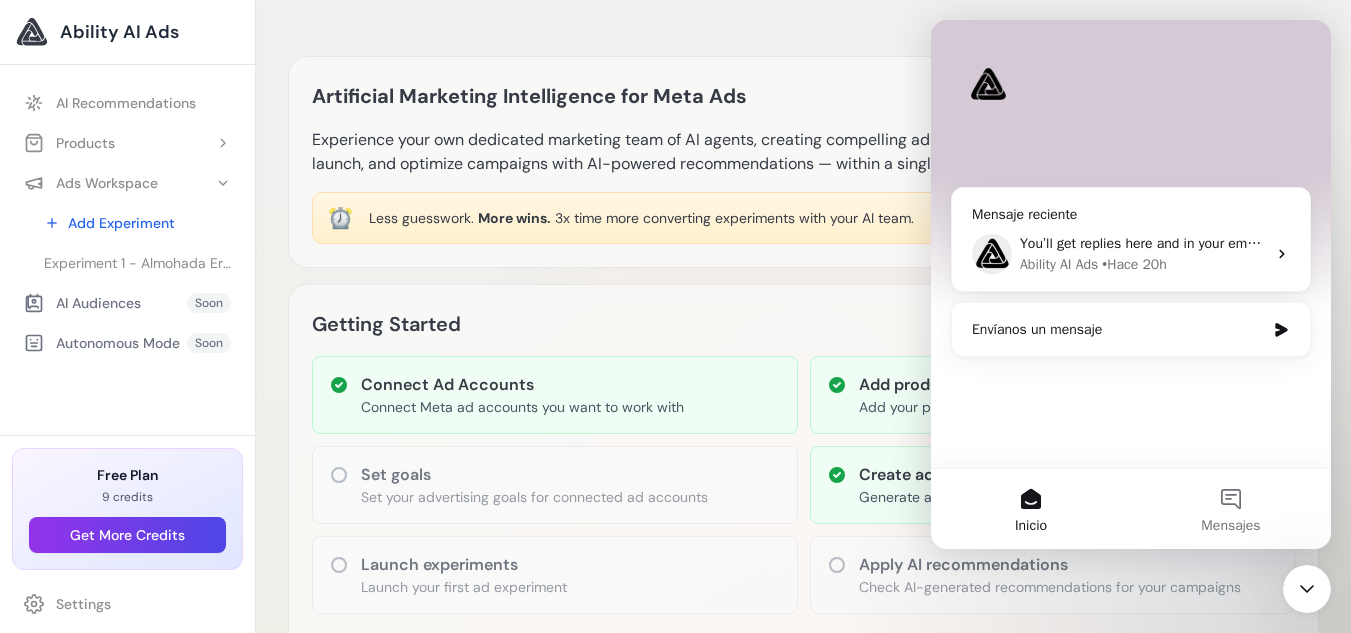 click on "Artificial Marketing Intelligence for Meta Ads
Experience your own dedicated marketing team of AI agents, creating compelling ads tailored to your specific products. Modify, launch, and optimize campaigns with AI-powered recommendations — within a single platform.
⏰
Less guesswork.
More wins.
3x time more converting experiments with your AI team." at bounding box center (803, 162) 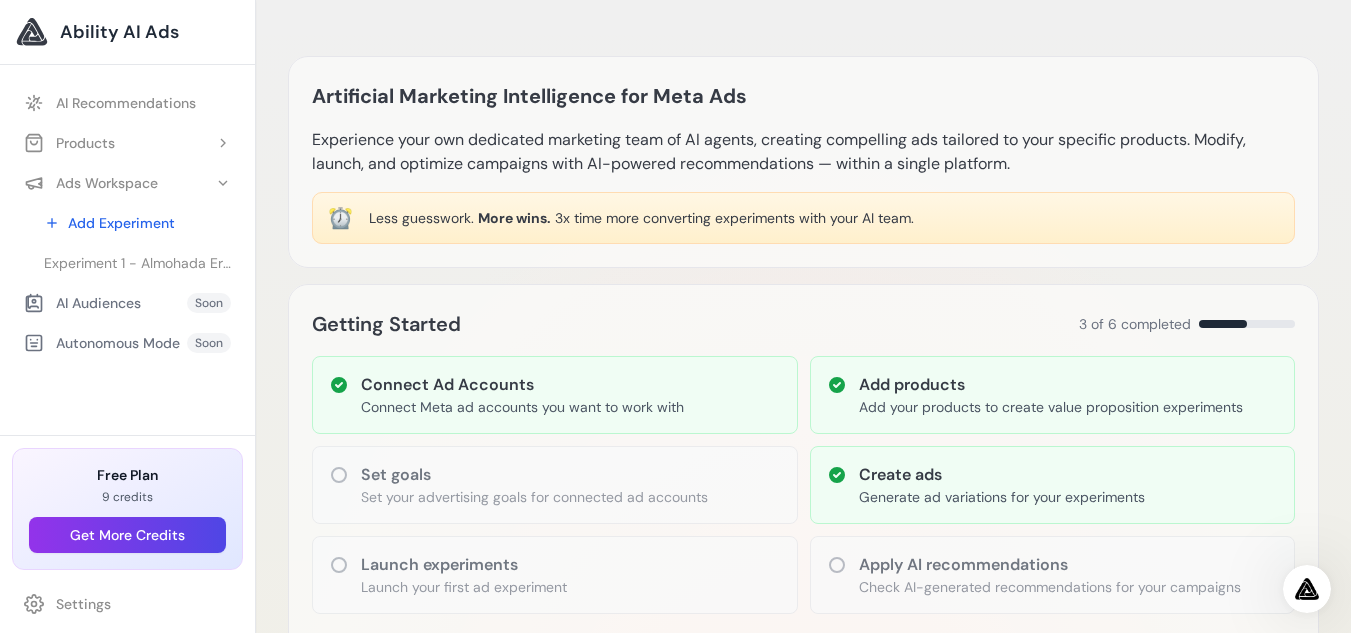 scroll, scrollTop: 0, scrollLeft: 0, axis: both 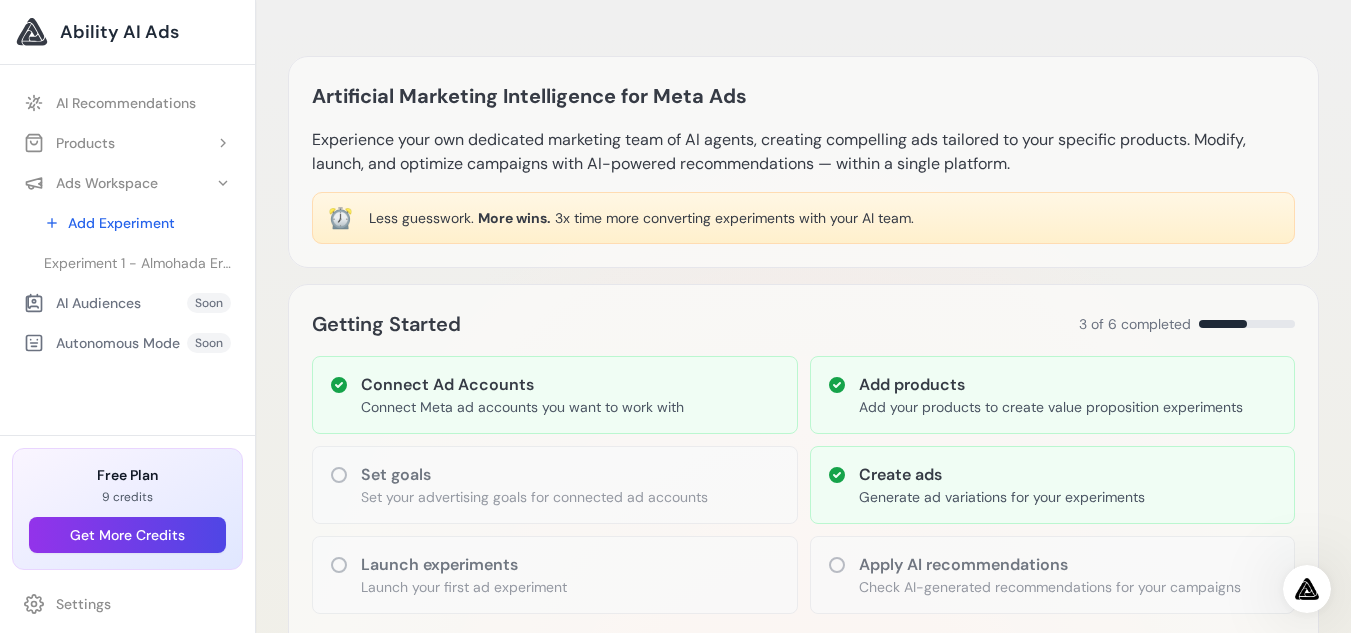 click on "Set goals" at bounding box center [534, 475] 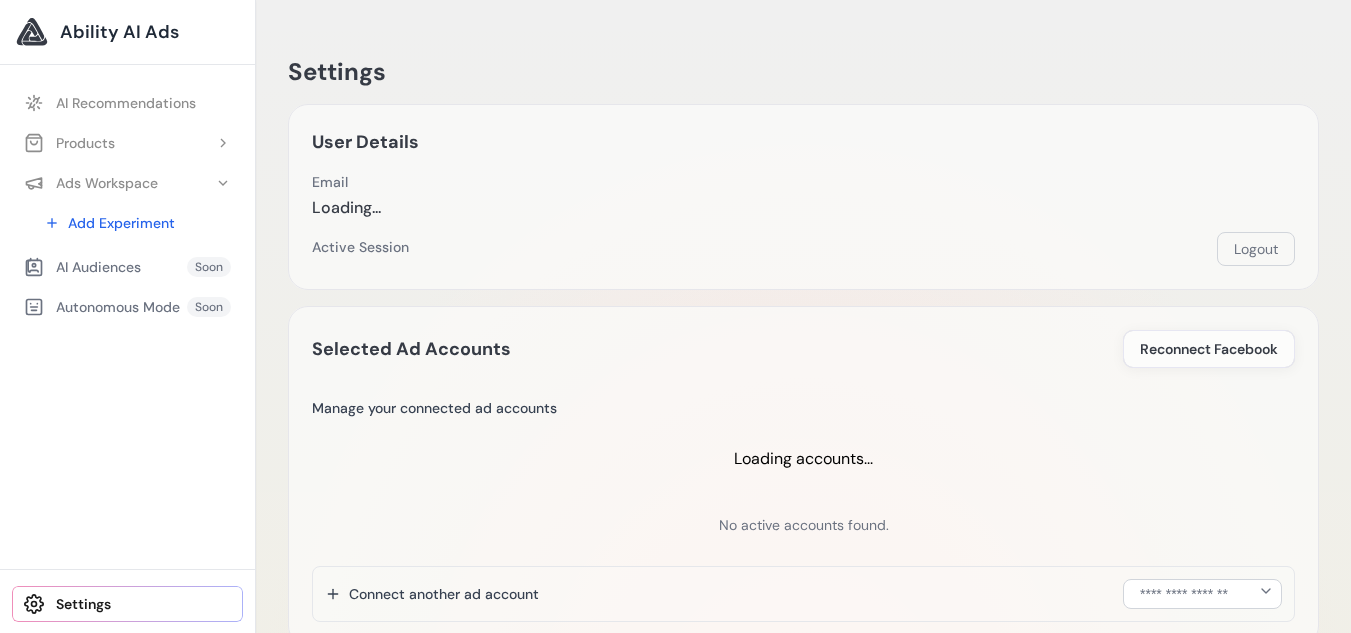 scroll, scrollTop: 0, scrollLeft: 0, axis: both 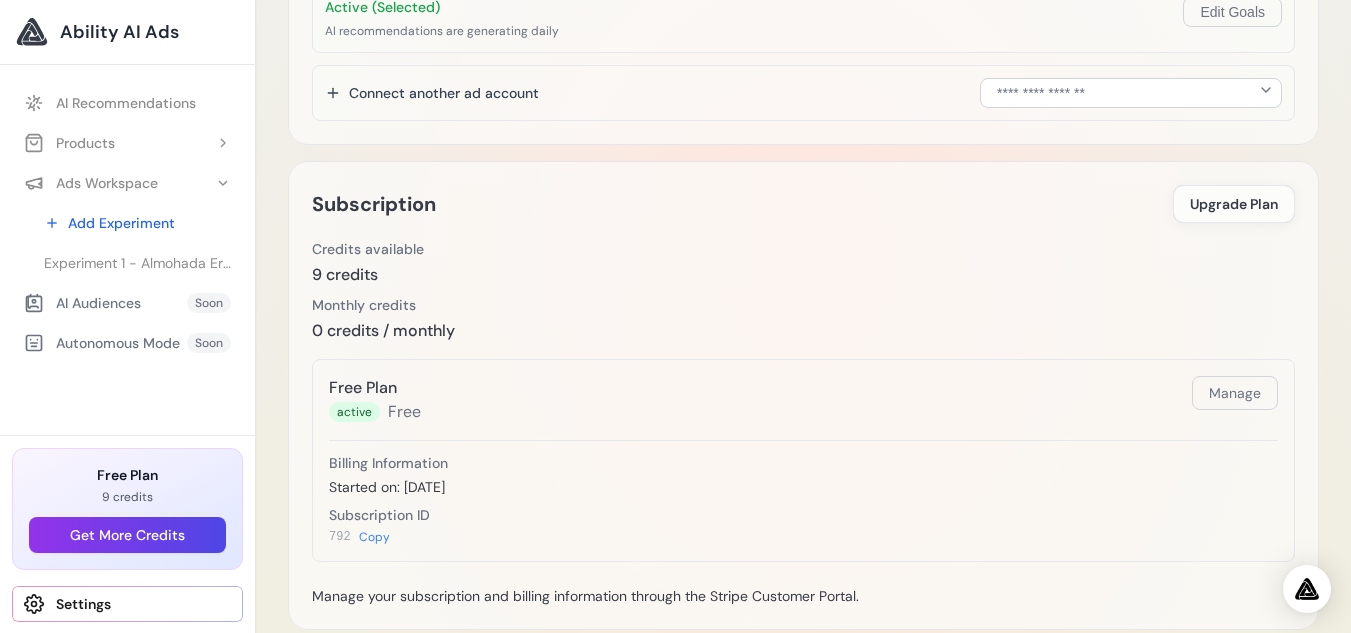 drag, startPoint x: 1365, startPoint y: 128, endPoint x: 1363, endPoint y: 327, distance: 199.01006 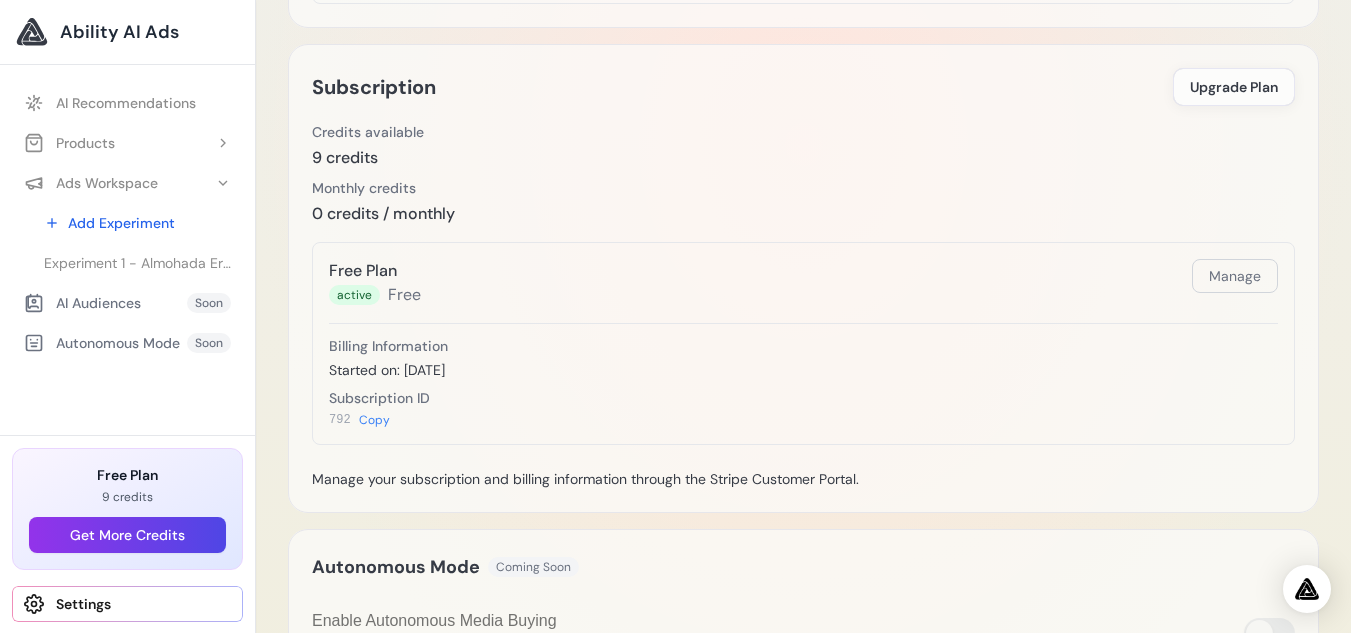 scroll, scrollTop: 637, scrollLeft: 0, axis: vertical 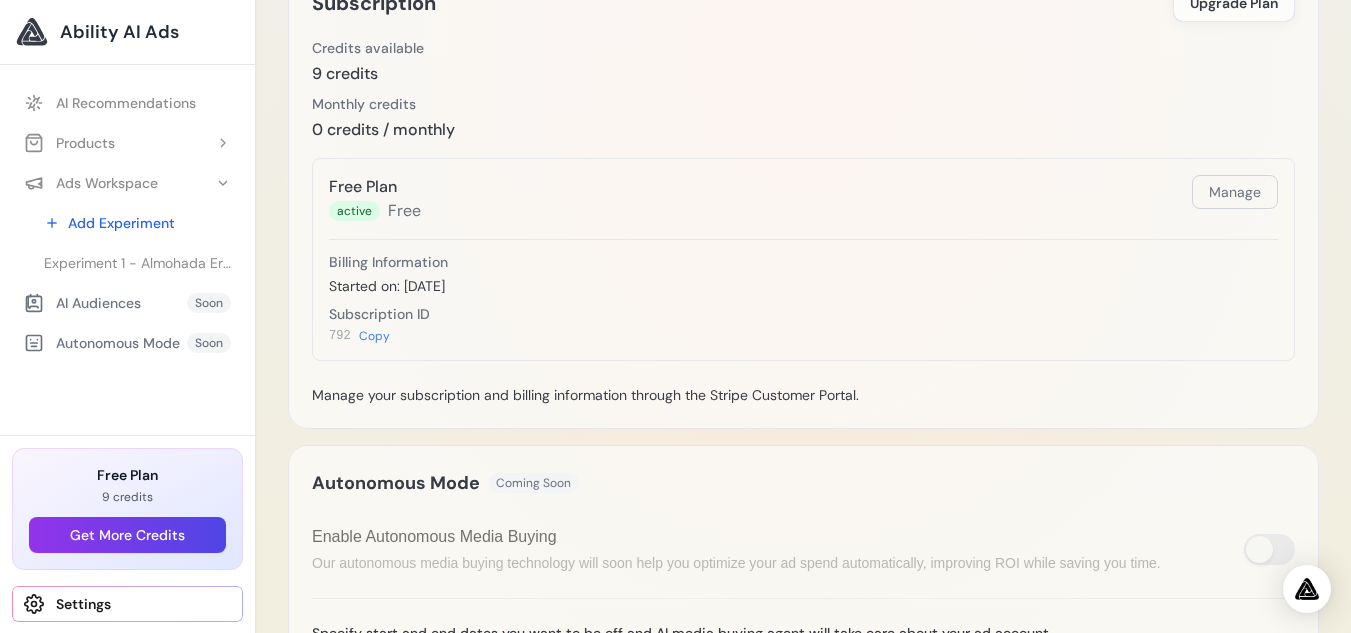 click on "Started on: 31/7/2025" at bounding box center [803, 286] 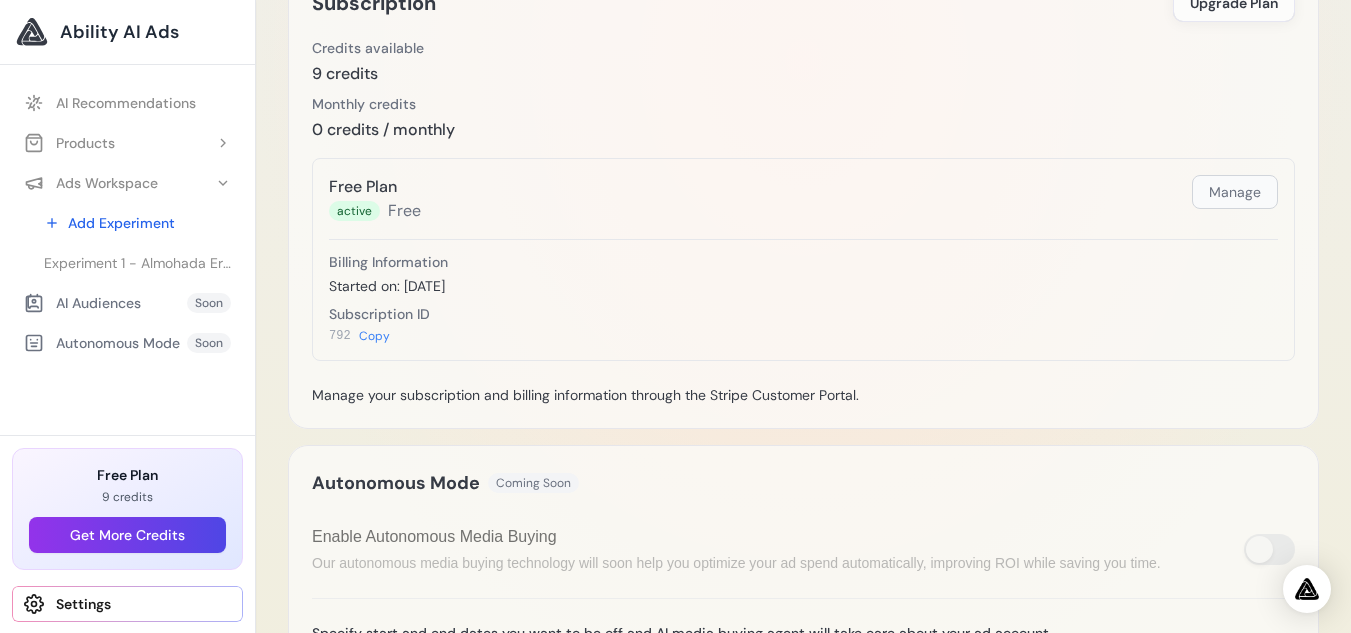 click on "Manage" at bounding box center (1235, 192) 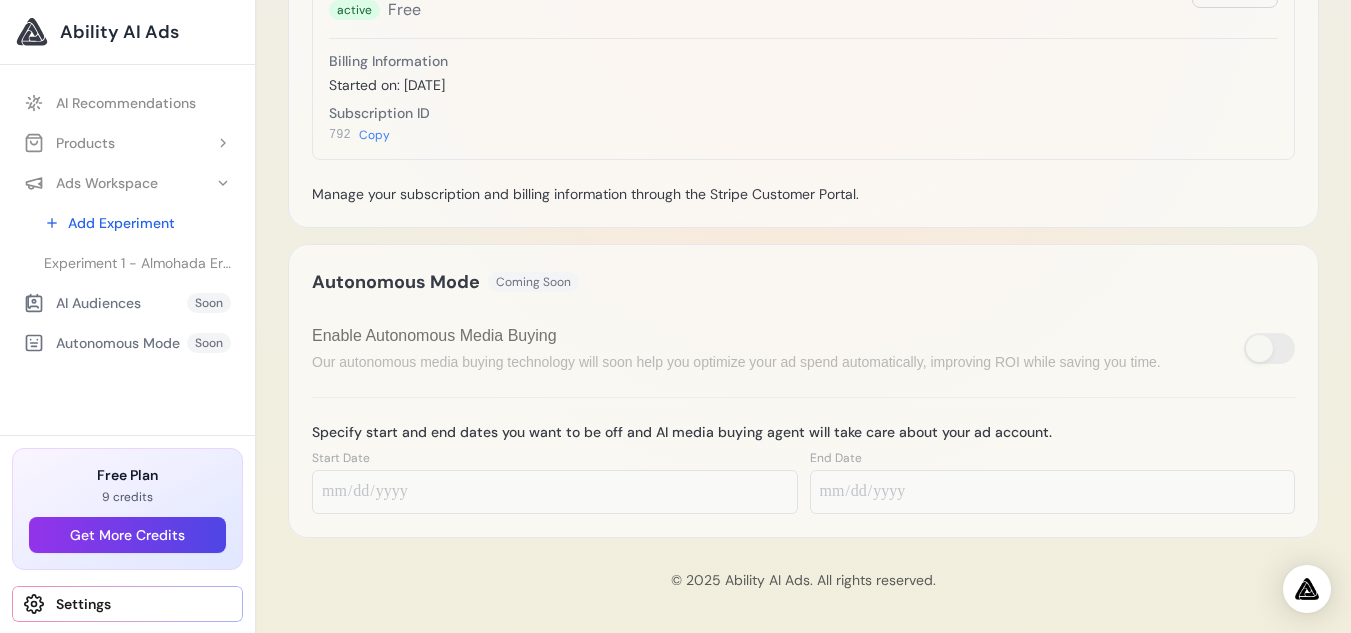 scroll, scrollTop: 924, scrollLeft: 0, axis: vertical 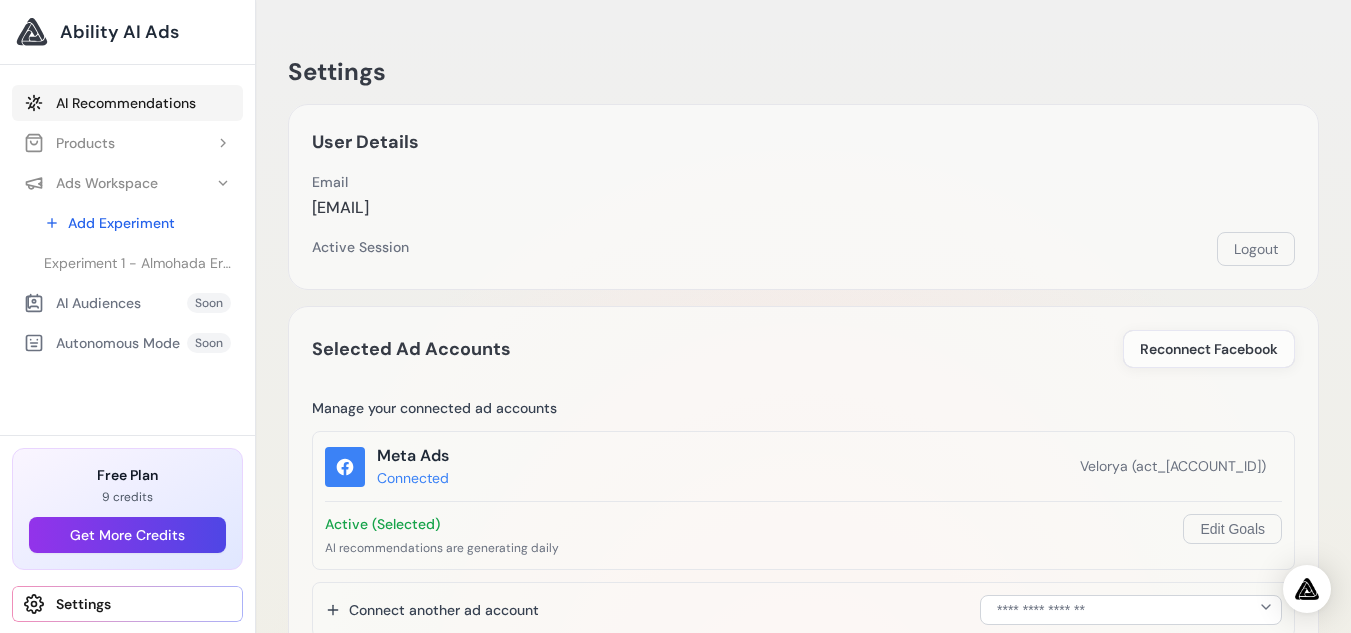 click on "AI Recommendations" at bounding box center (127, 103) 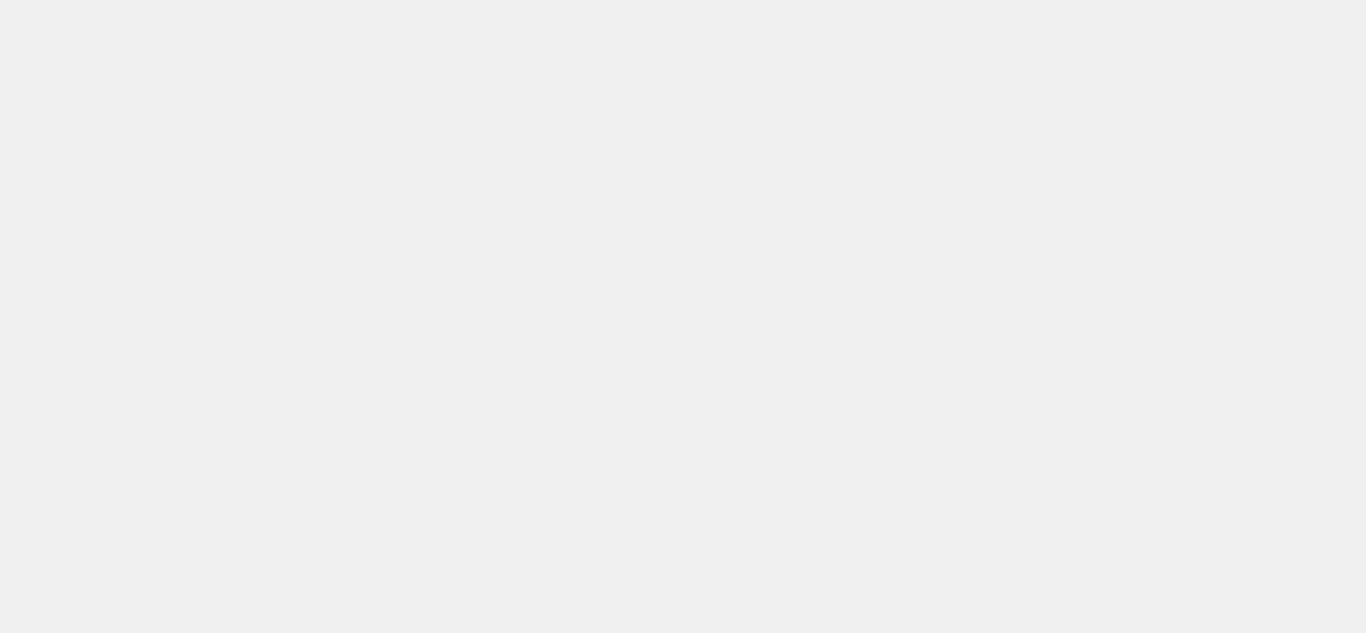 scroll, scrollTop: 0, scrollLeft: 0, axis: both 